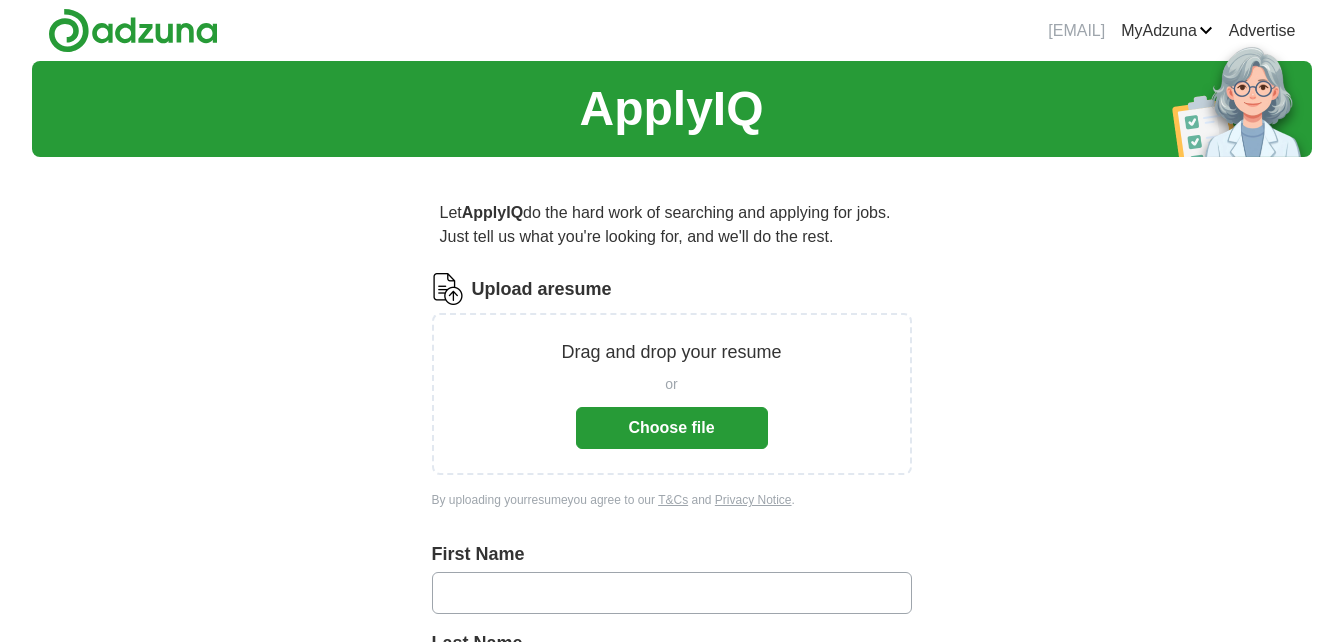 scroll, scrollTop: 0, scrollLeft: 0, axis: both 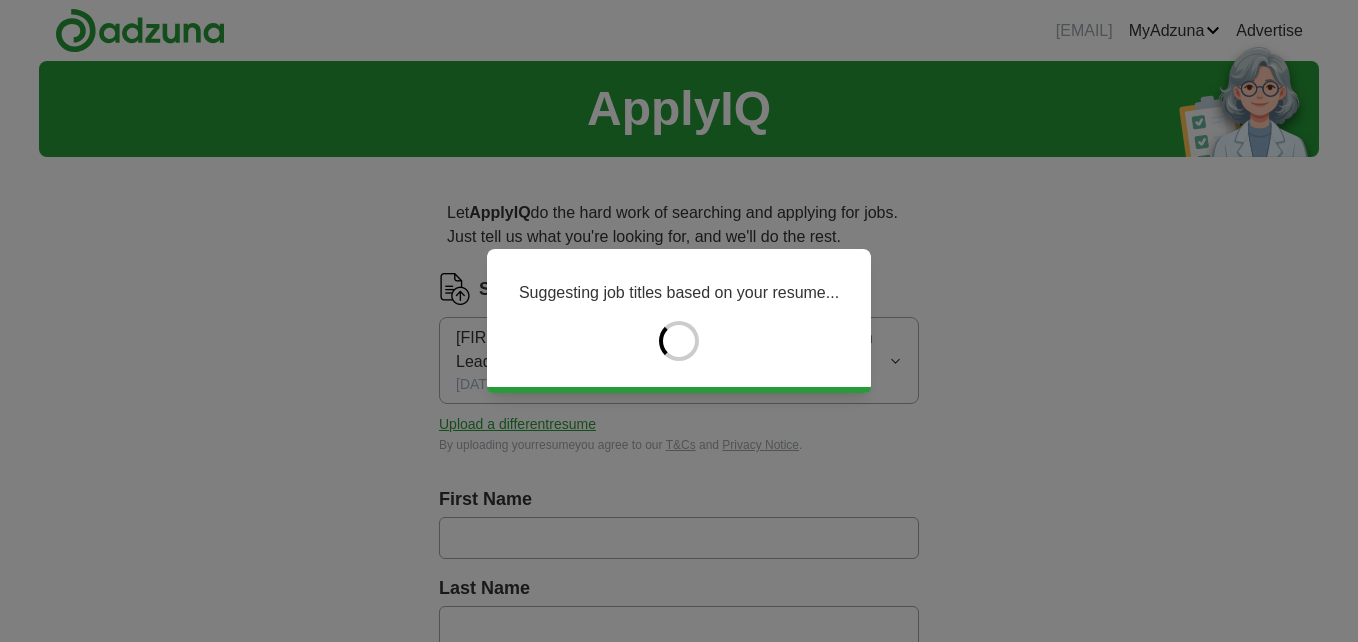 type on "*****" 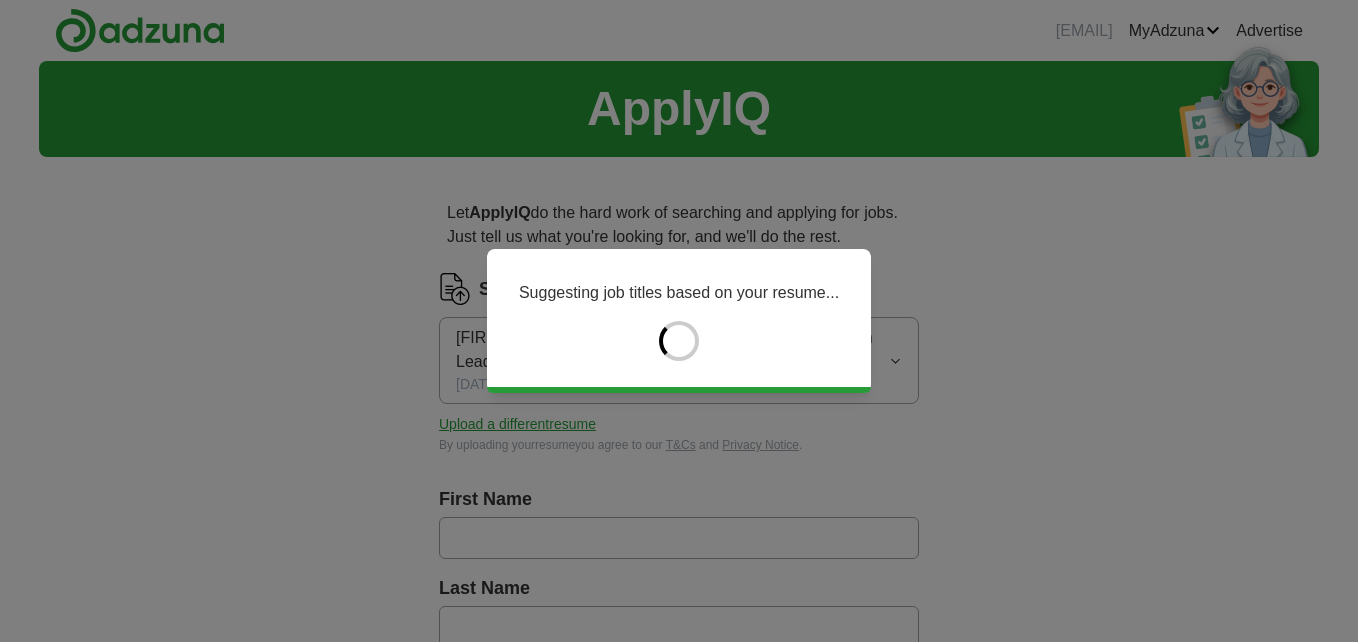 type on "******" 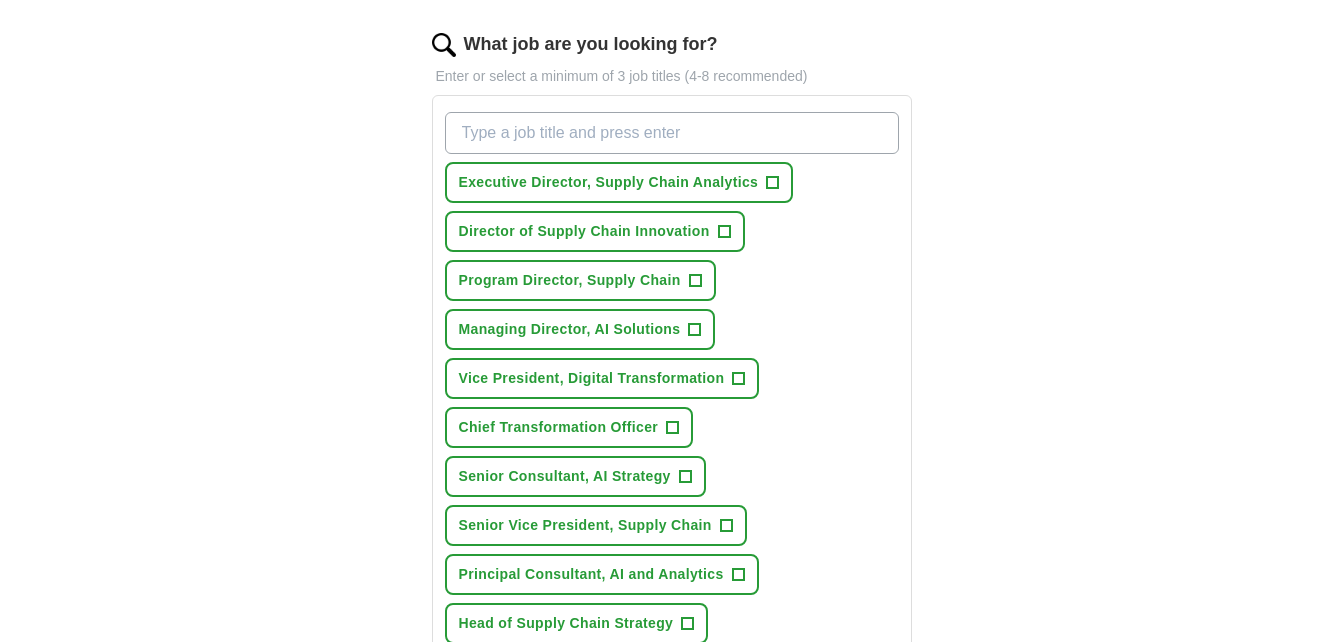 scroll, scrollTop: 700, scrollLeft: 0, axis: vertical 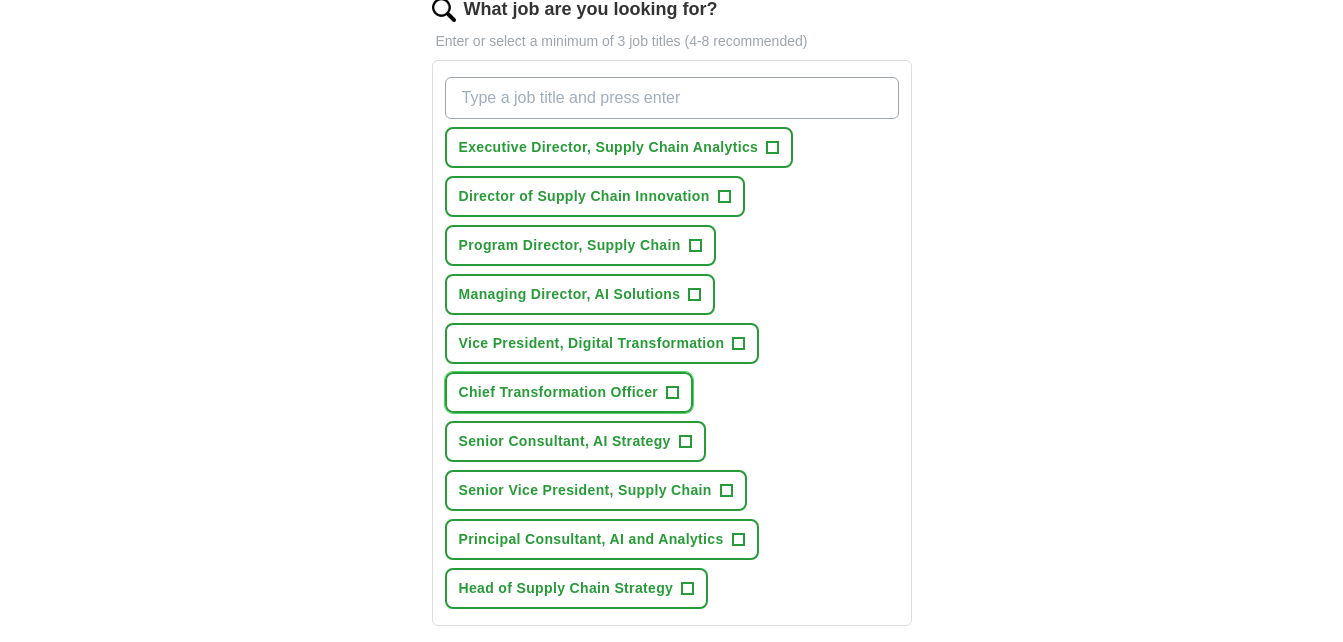 click on "+" at bounding box center [673, 393] 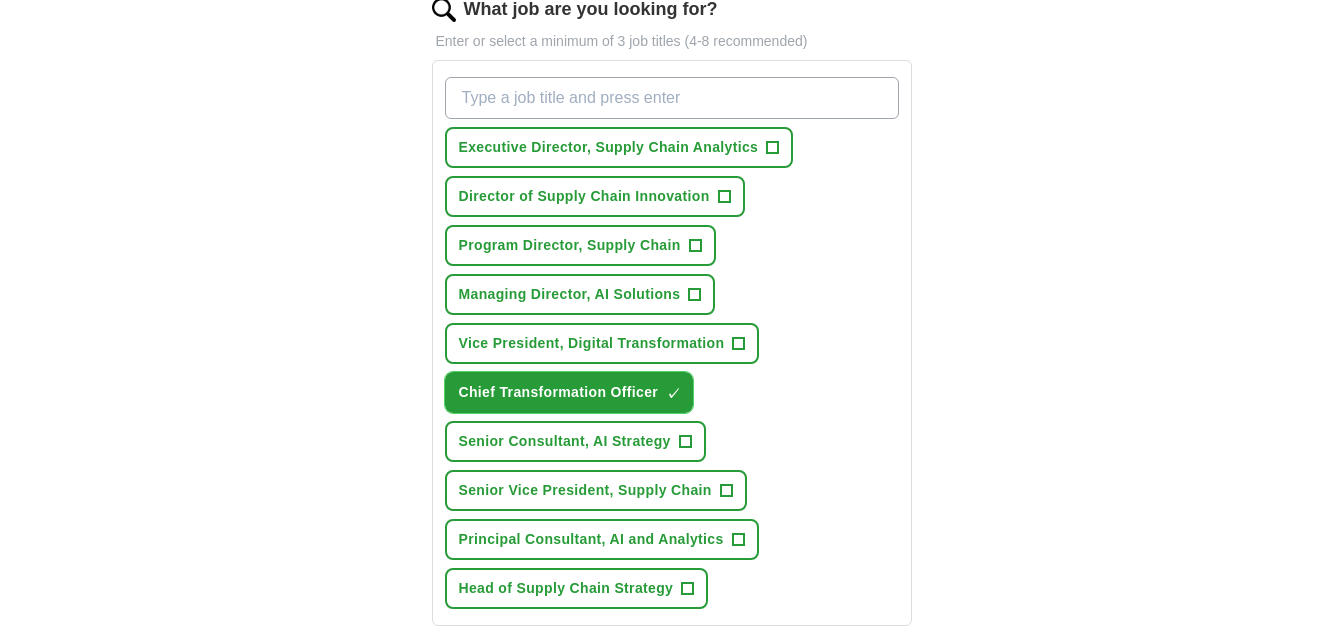 click on "×" at bounding box center [0, 0] 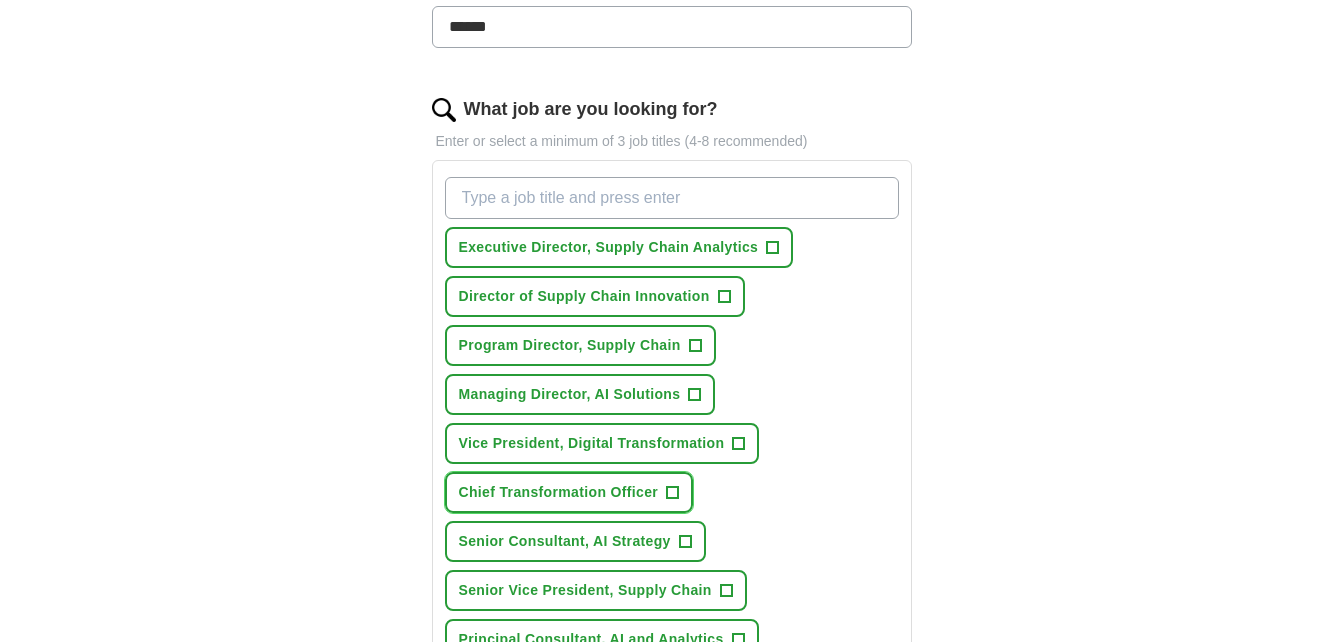 scroll, scrollTop: 700, scrollLeft: 0, axis: vertical 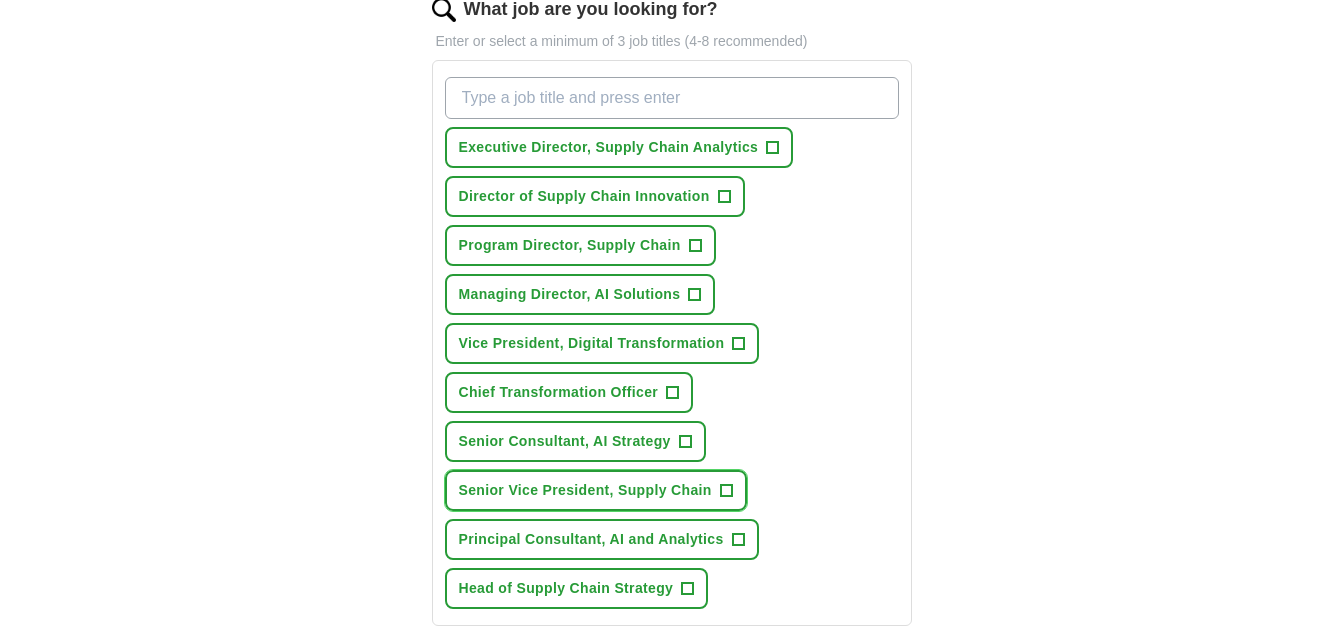 click on "+" at bounding box center (726, 491) 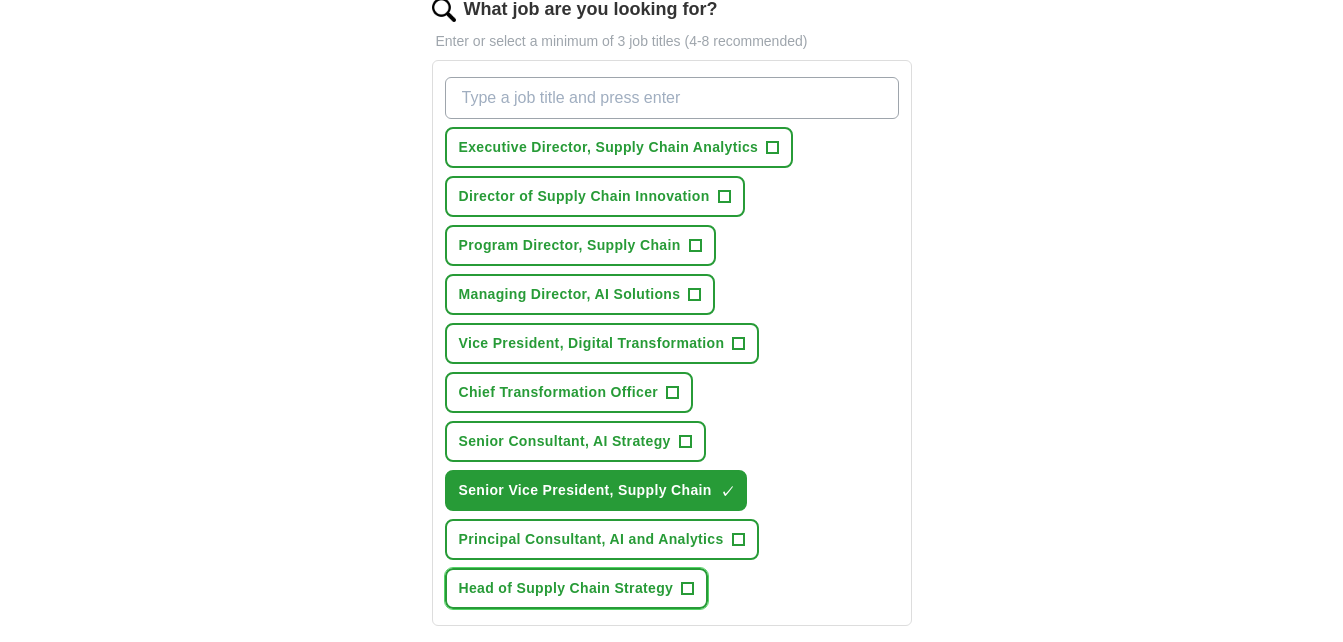 click on "+" at bounding box center (688, 589) 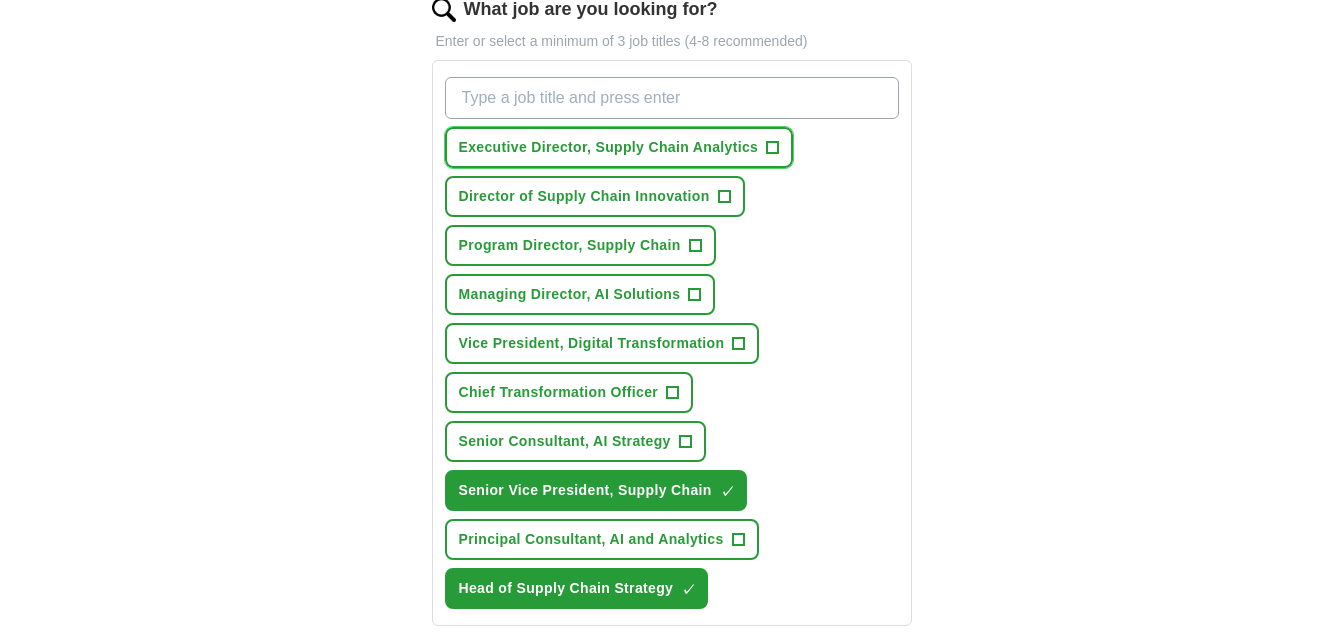 click on "+" at bounding box center (773, 148) 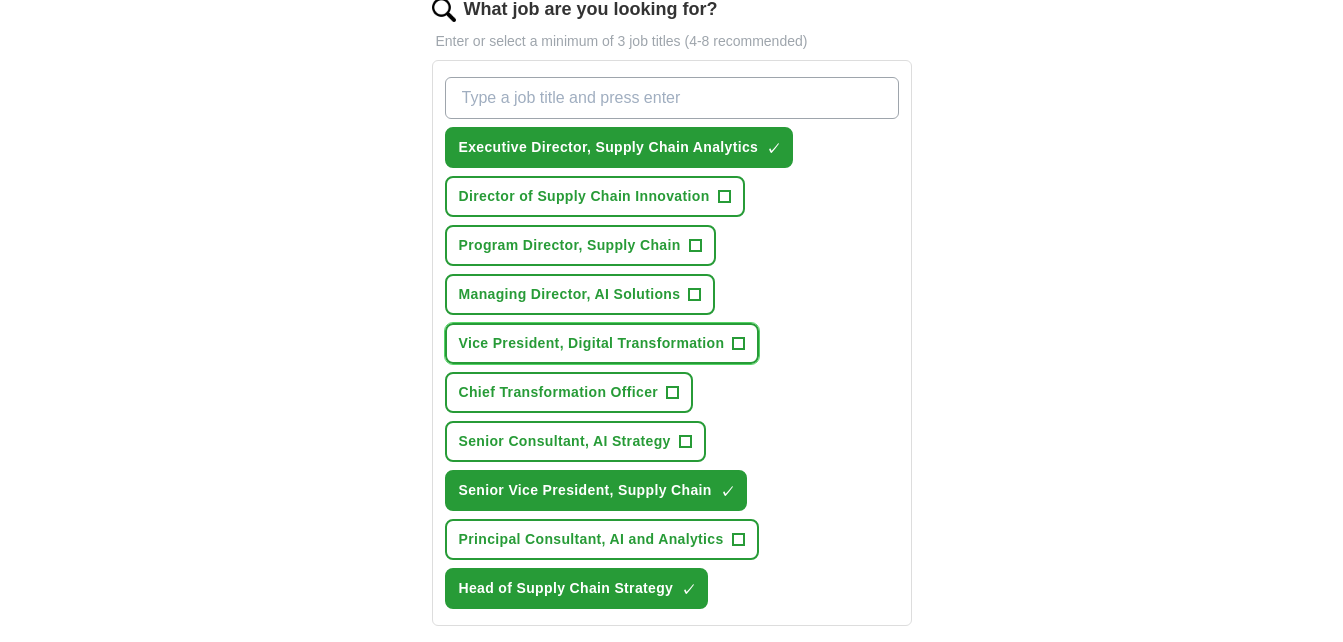 click on "Vice President, Digital Transformation" at bounding box center [592, 343] 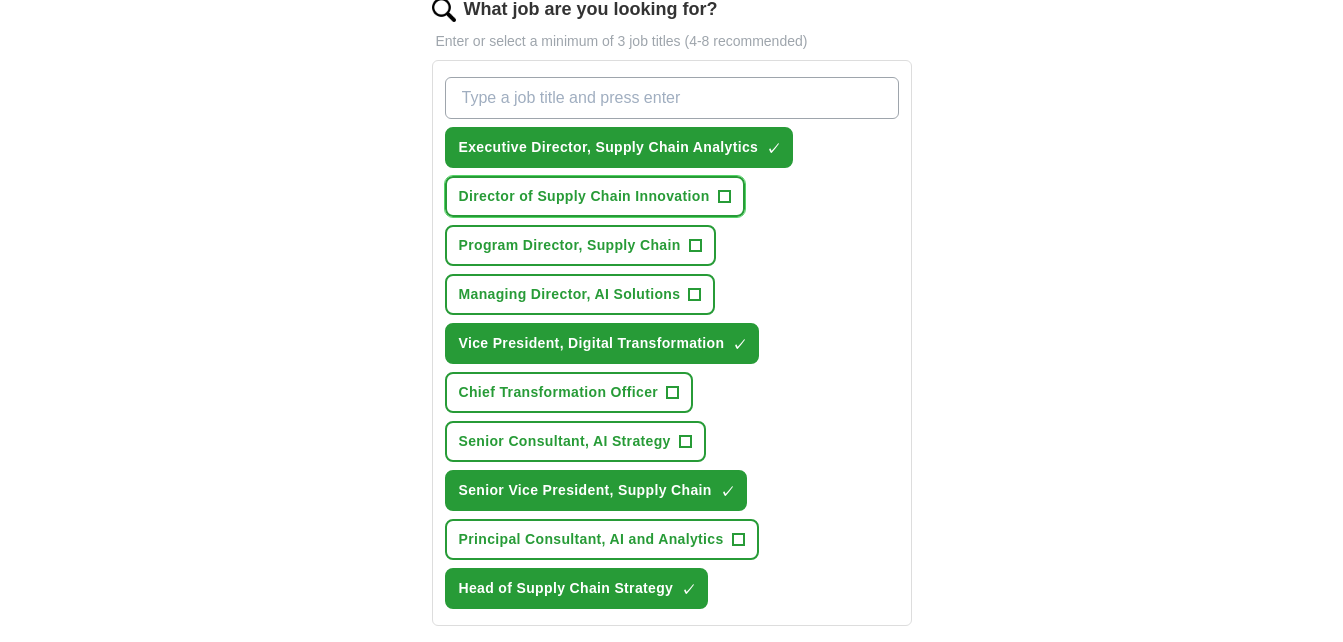 click on "+" at bounding box center (724, 197) 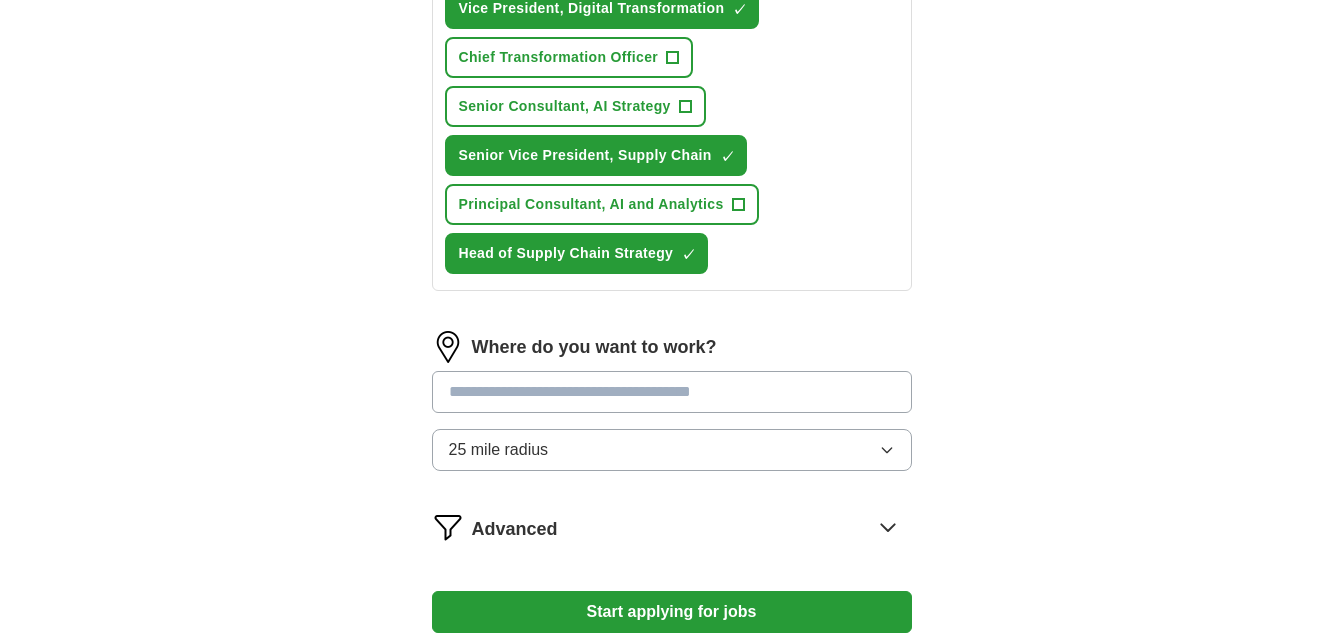scroll, scrollTop: 1000, scrollLeft: 0, axis: vertical 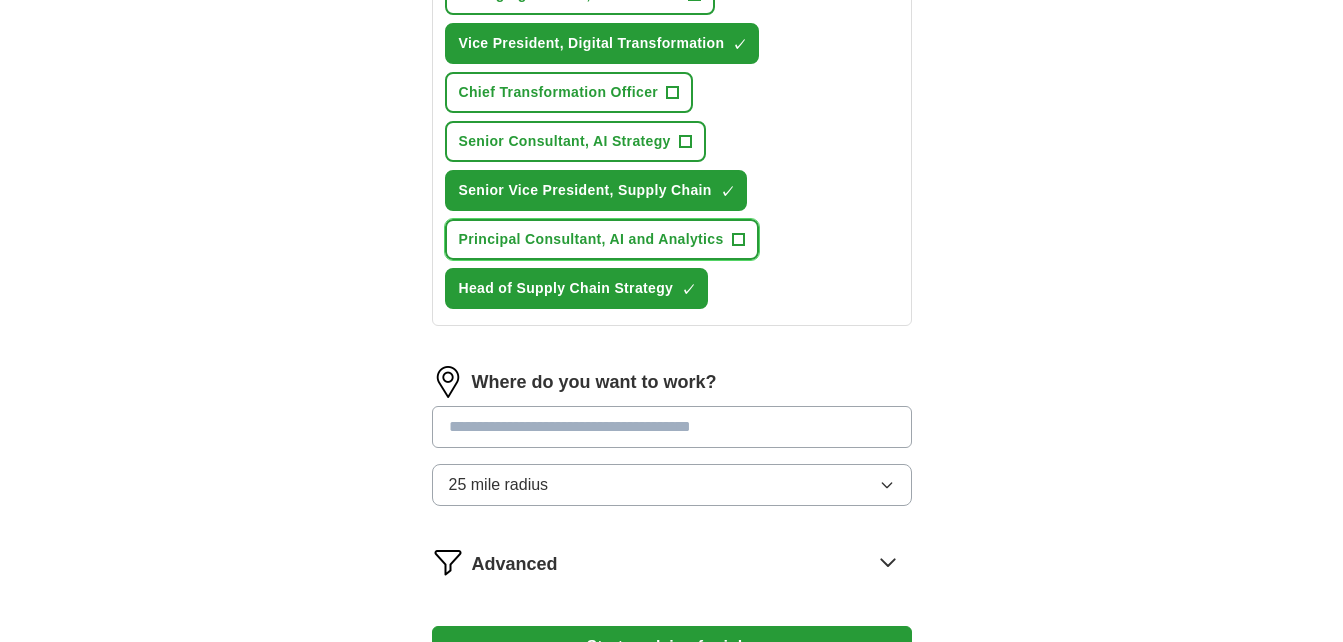 click on "+" at bounding box center [738, 240] 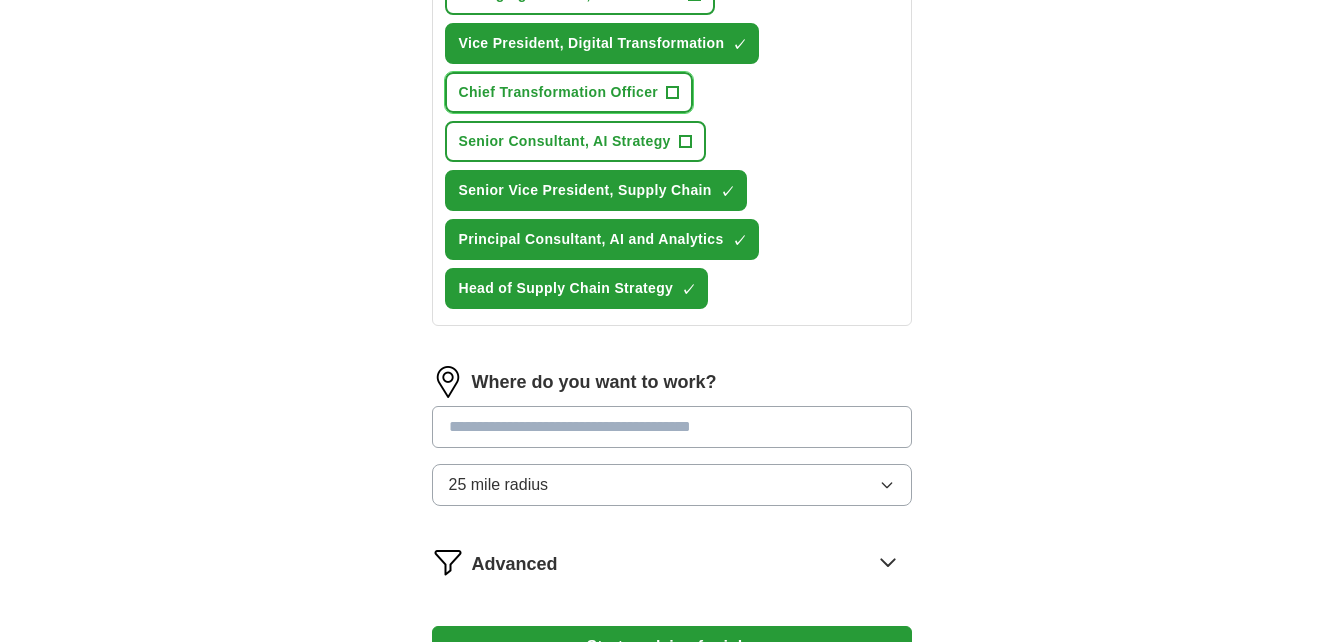 click on "Chief Transformation Officer" at bounding box center (559, 92) 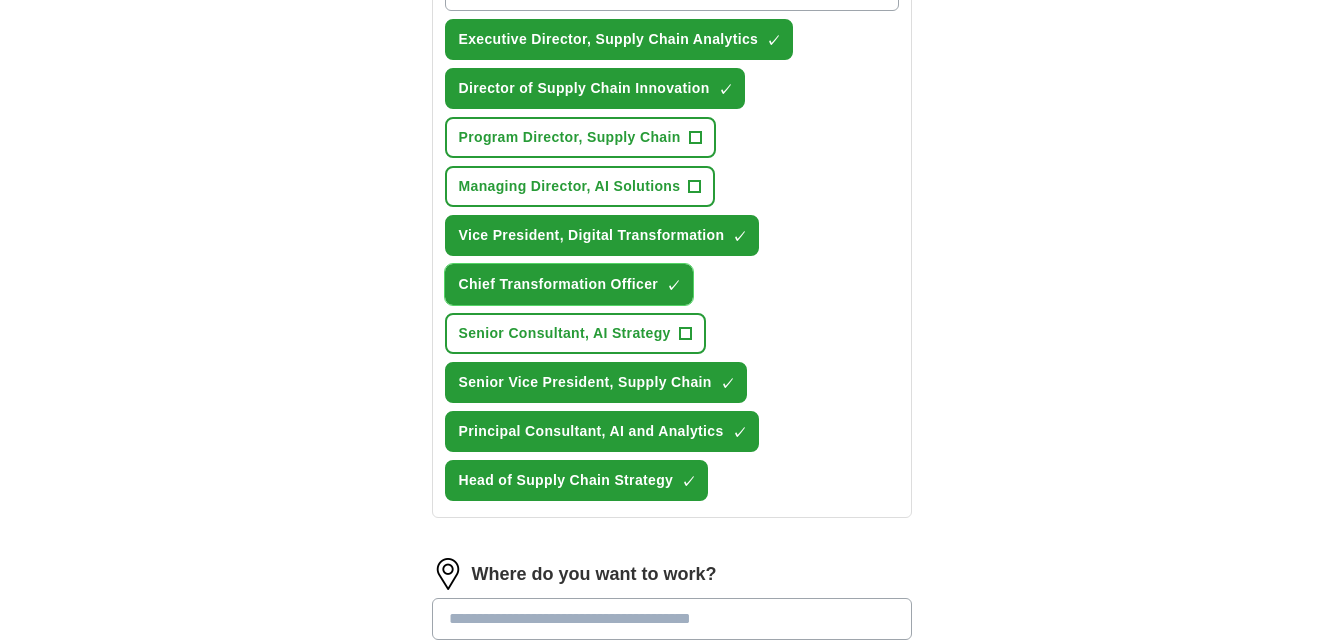 scroll, scrollTop: 800, scrollLeft: 0, axis: vertical 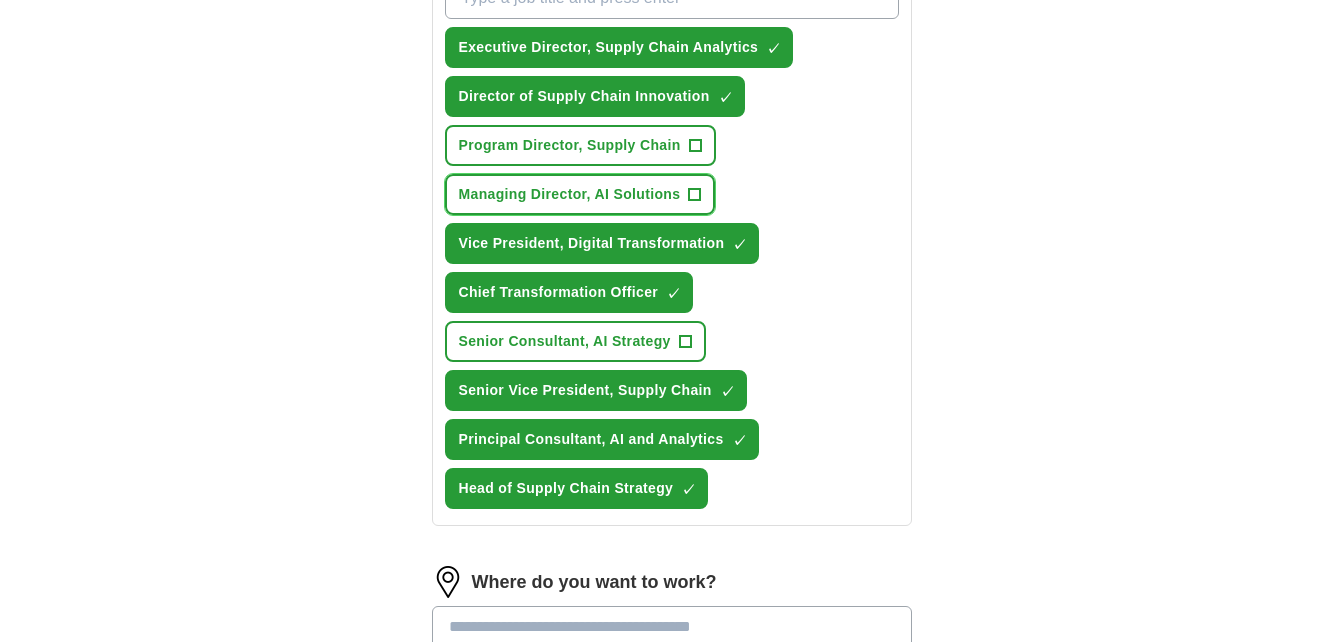 click on "+" at bounding box center [695, 195] 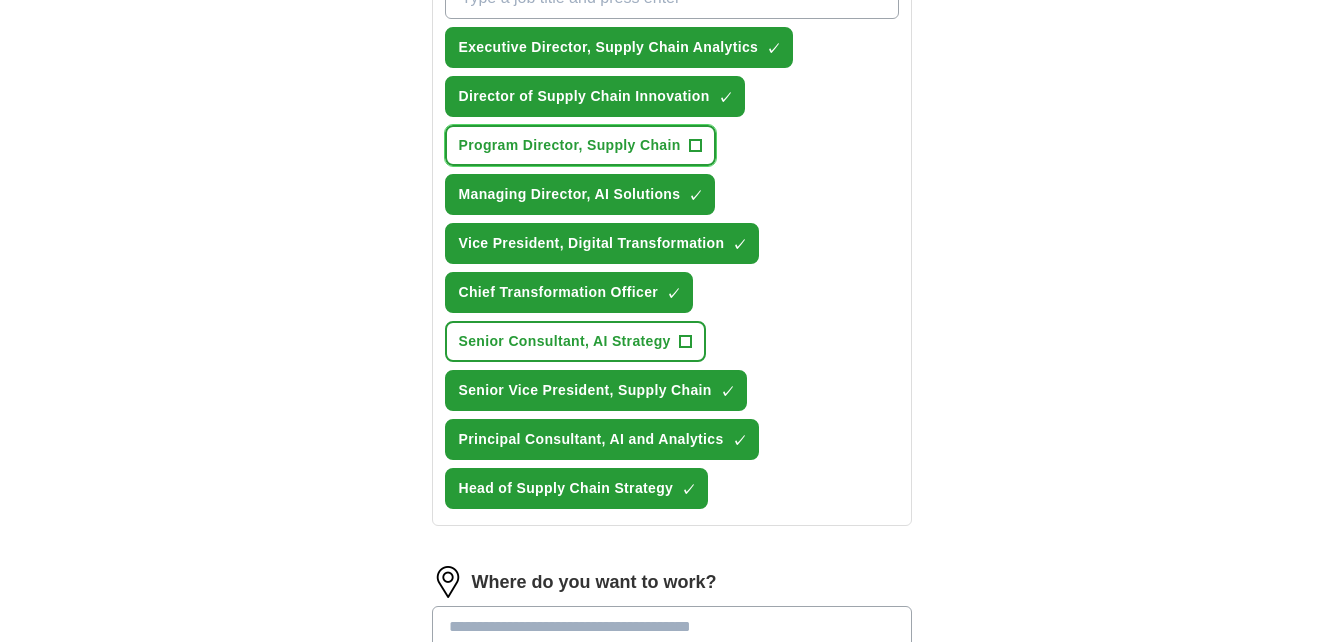 click on "+" at bounding box center [695, 146] 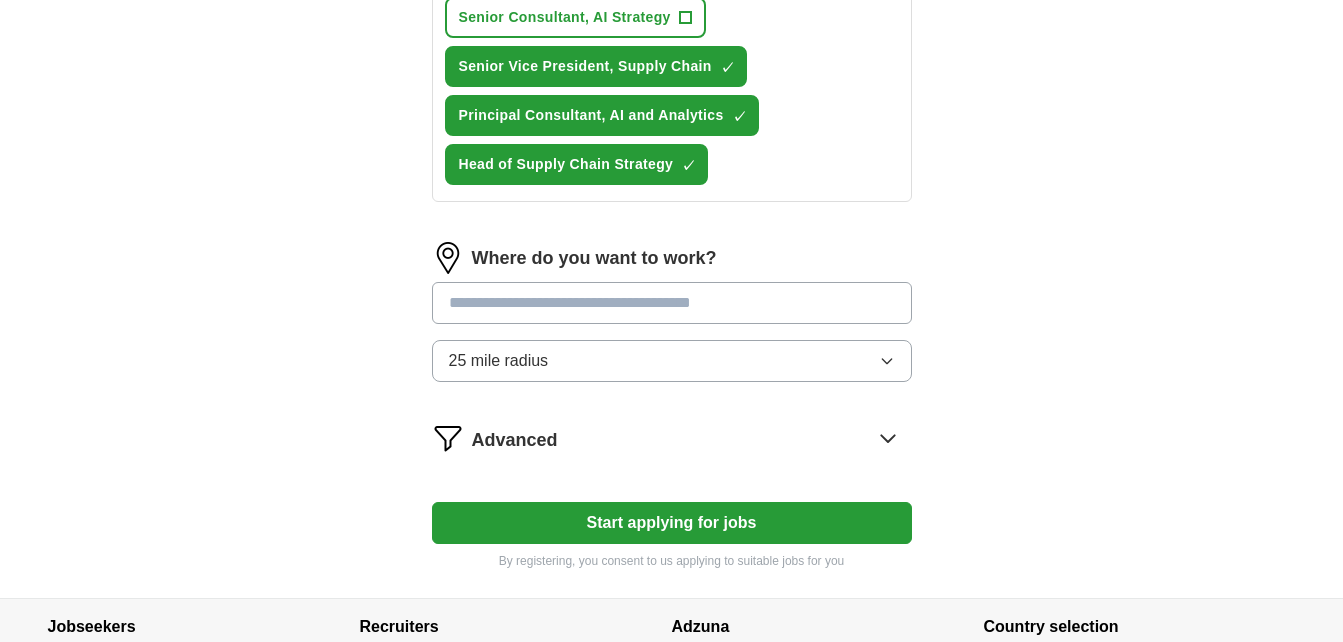 scroll, scrollTop: 1200, scrollLeft: 0, axis: vertical 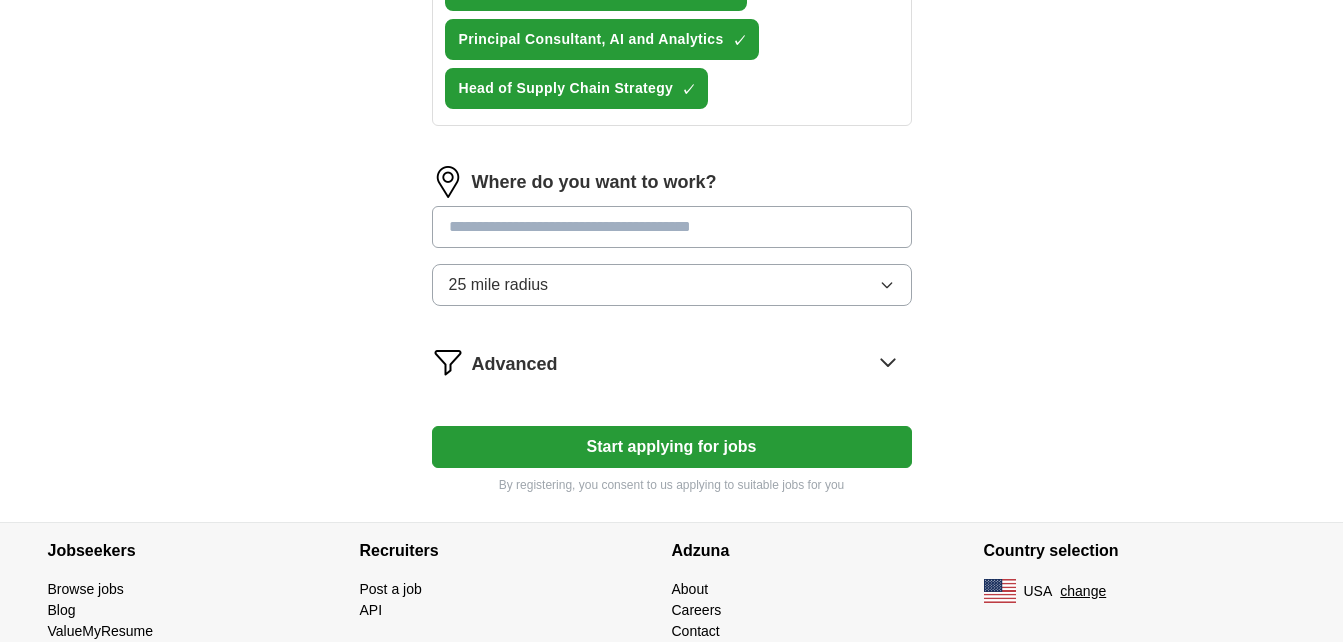 click at bounding box center [672, 227] 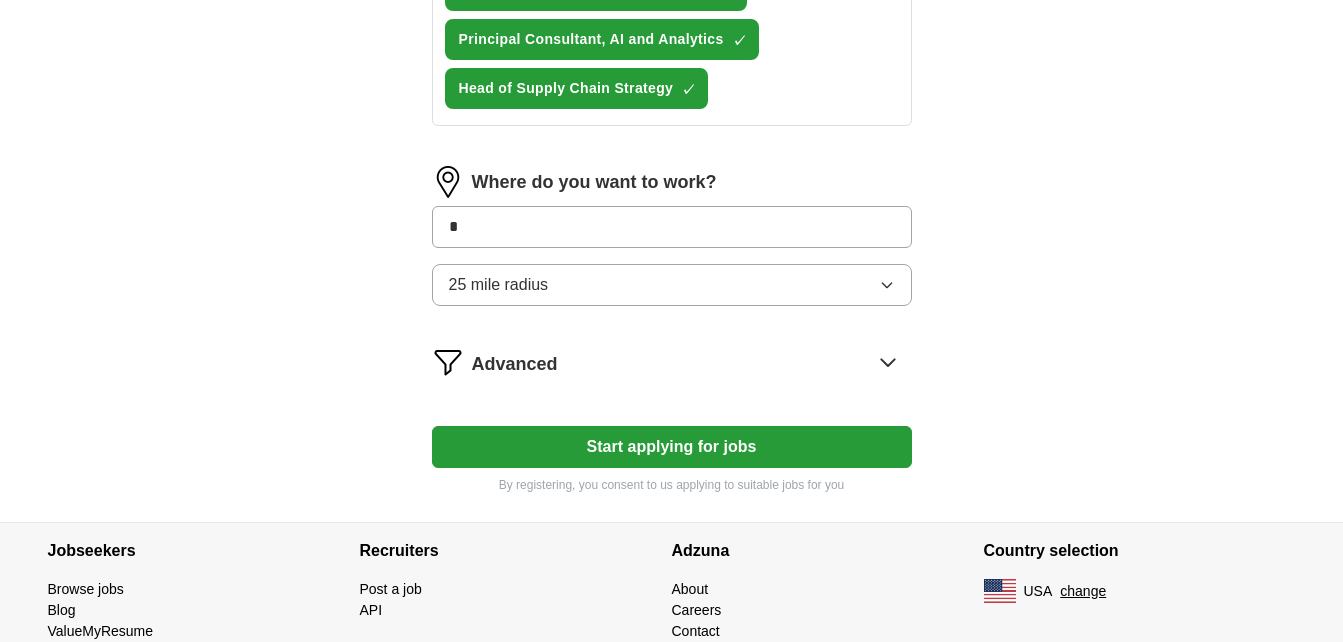 type on "**" 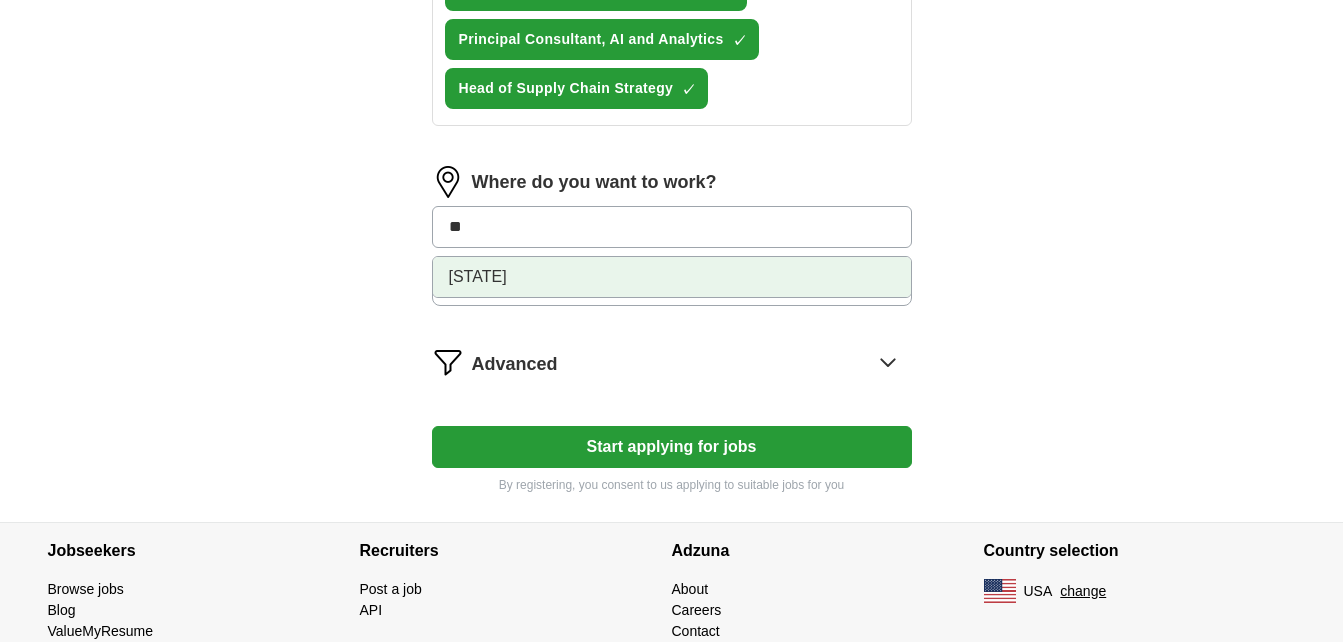 click on "[STATE]" at bounding box center (672, 277) 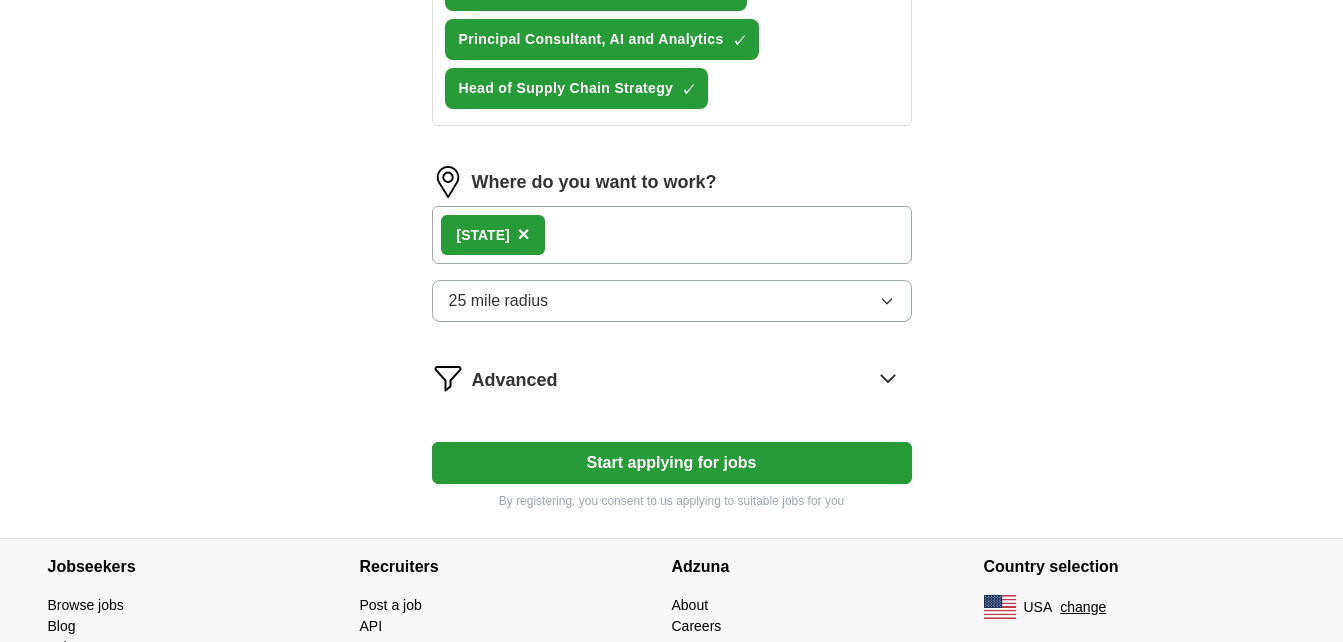 click on "25 mile radius" at bounding box center [672, 301] 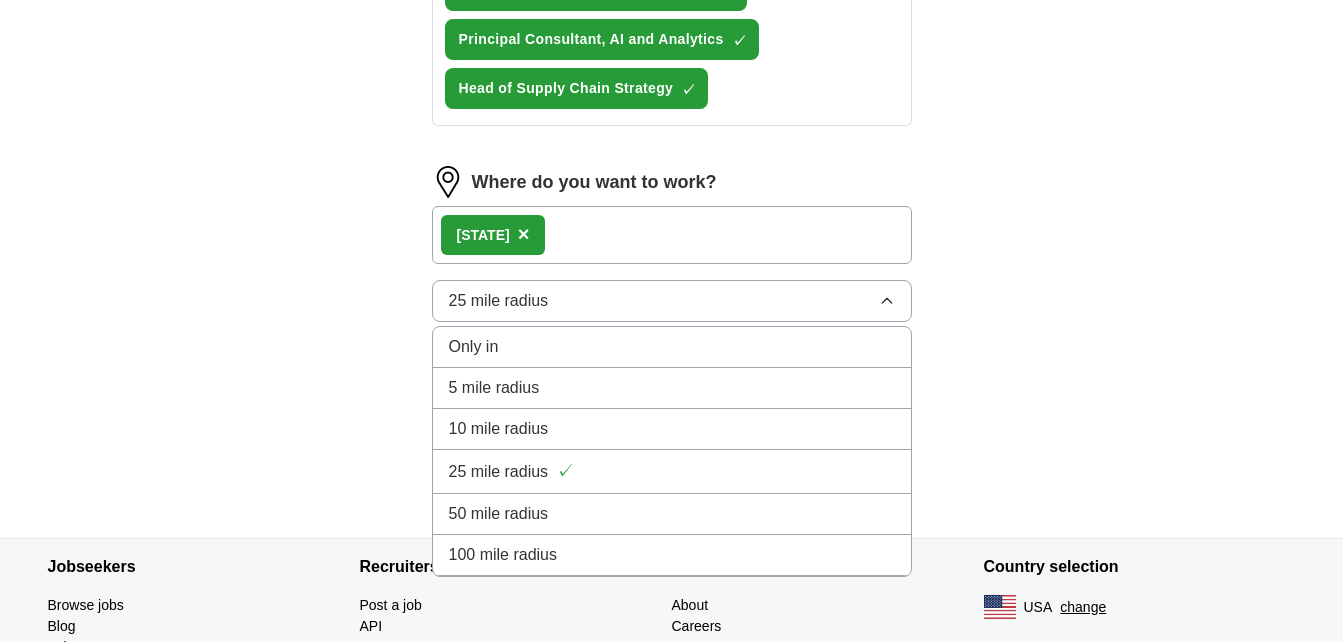click on "100 mile radius" at bounding box center (672, 555) 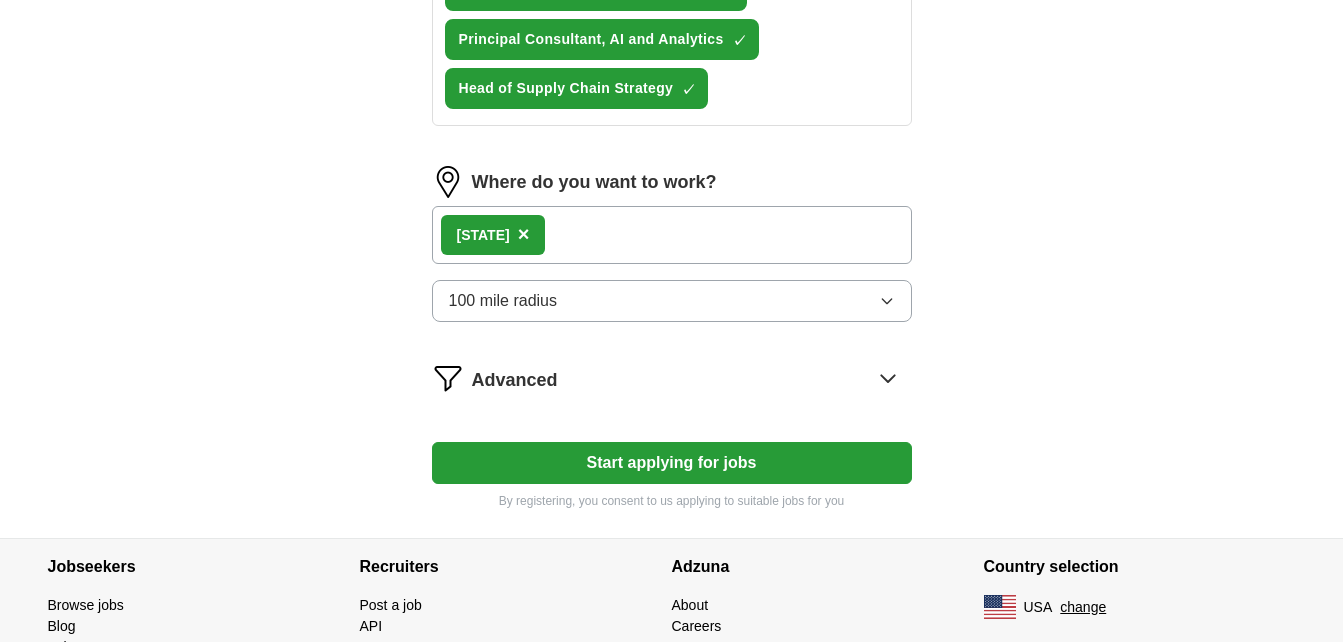 click on "Start applying for jobs" at bounding box center (672, 463) 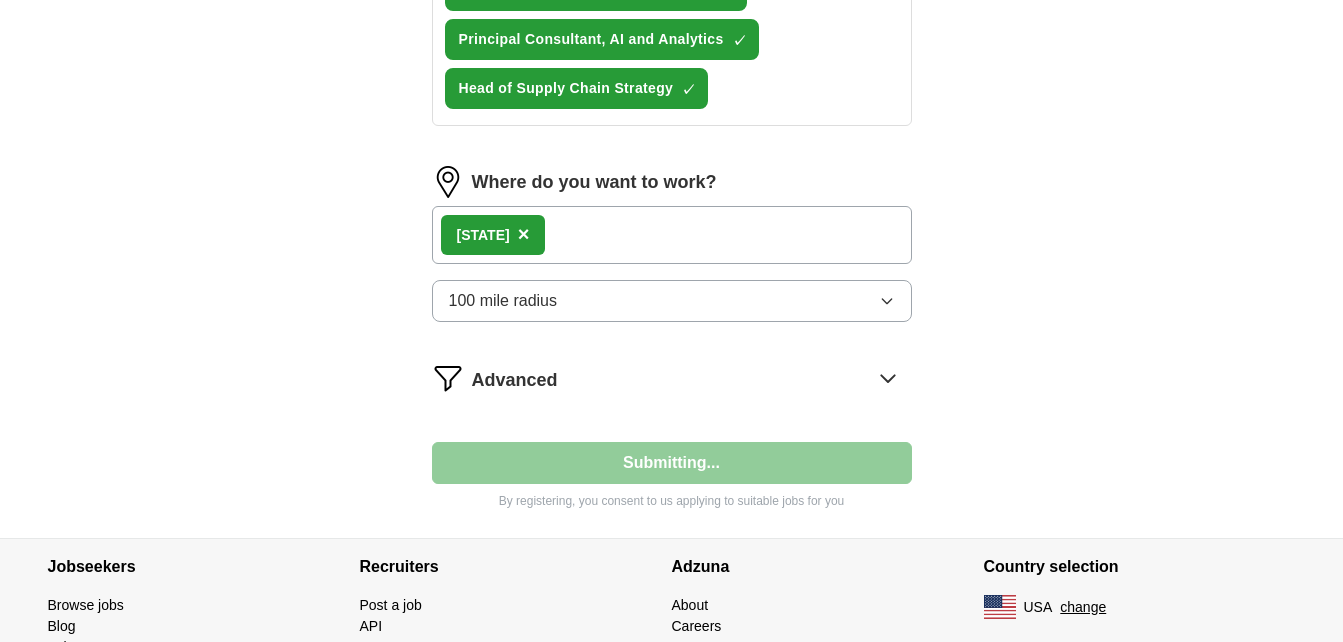 select on "**" 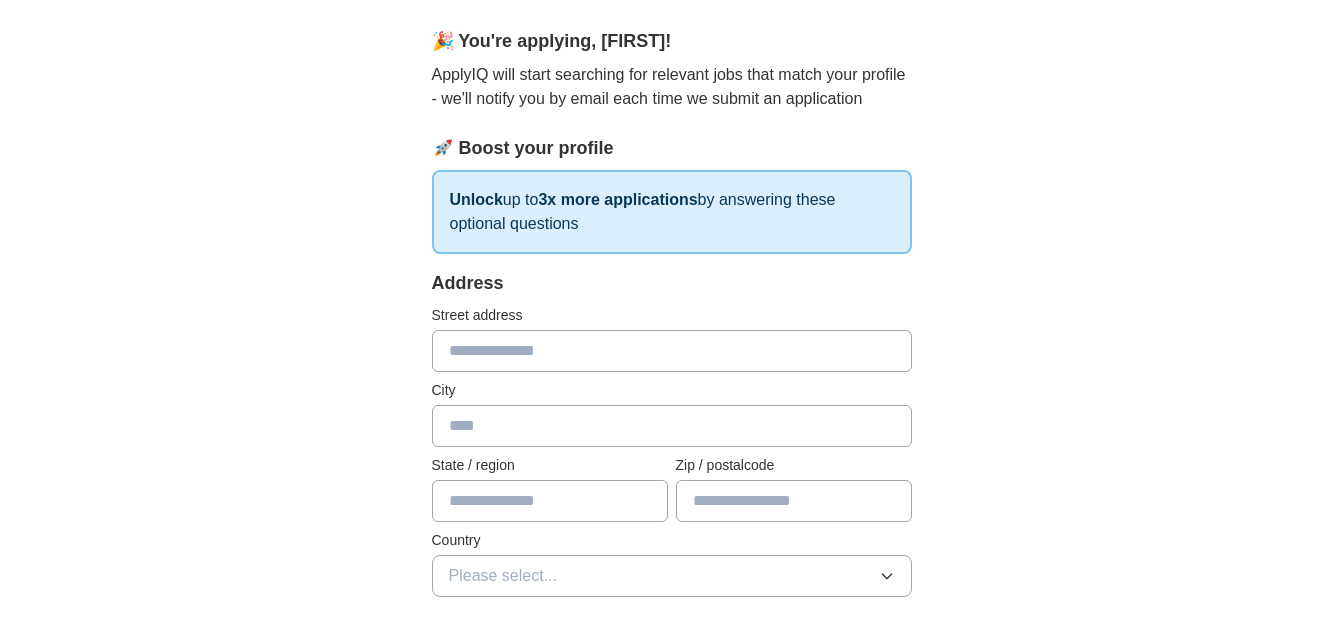scroll, scrollTop: 200, scrollLeft: 0, axis: vertical 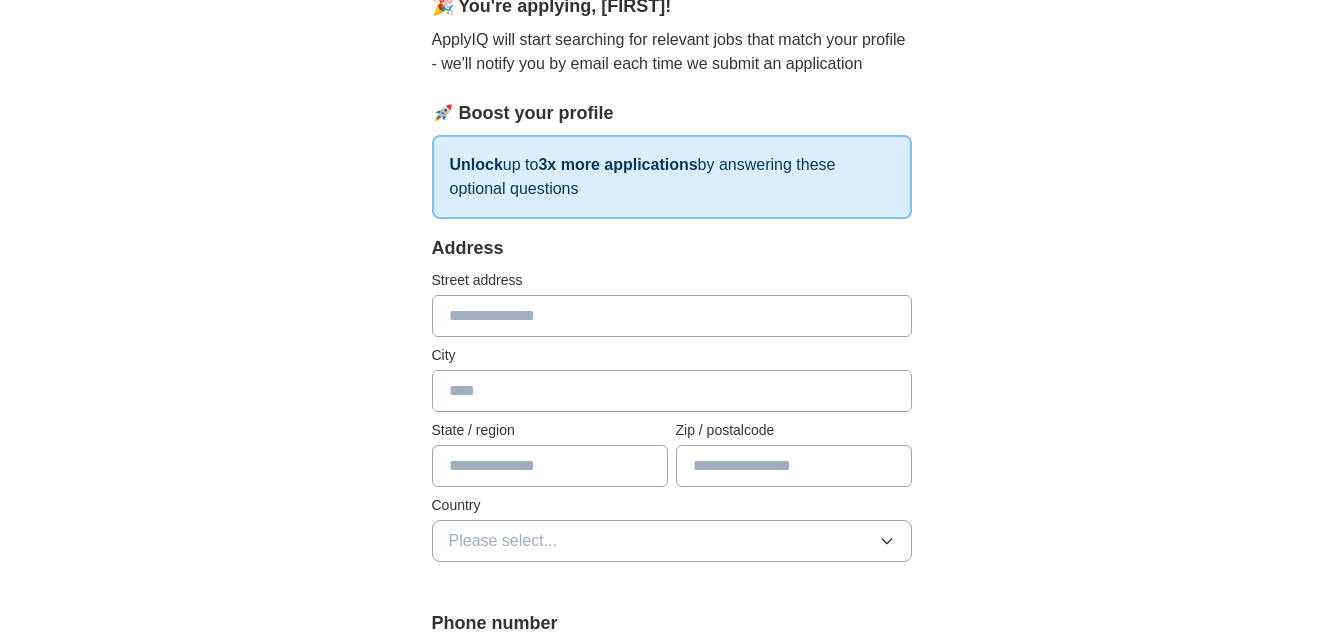click at bounding box center (672, 316) 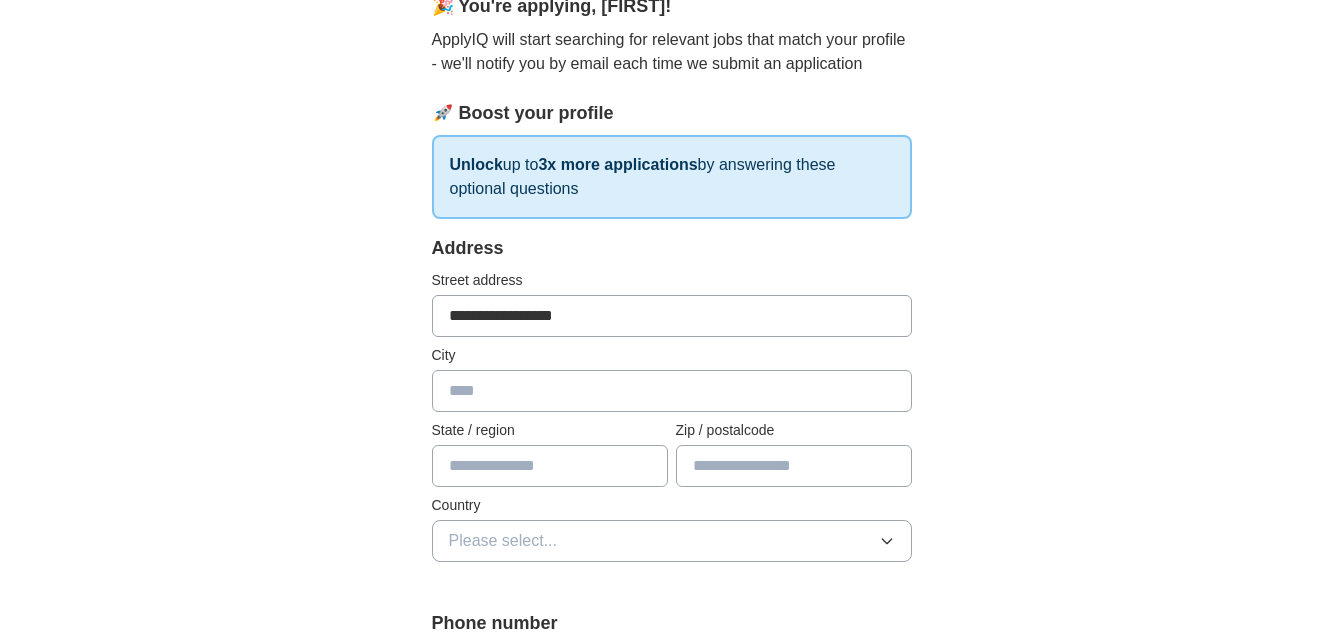 type on "********" 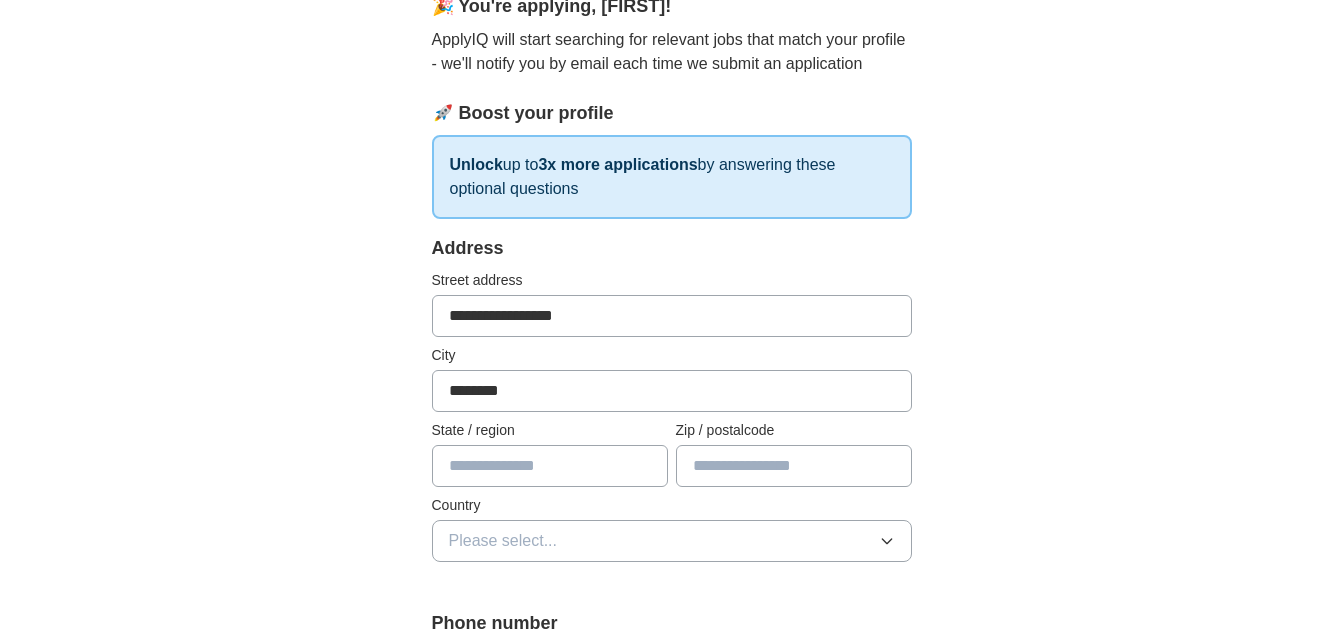 type on "*****" 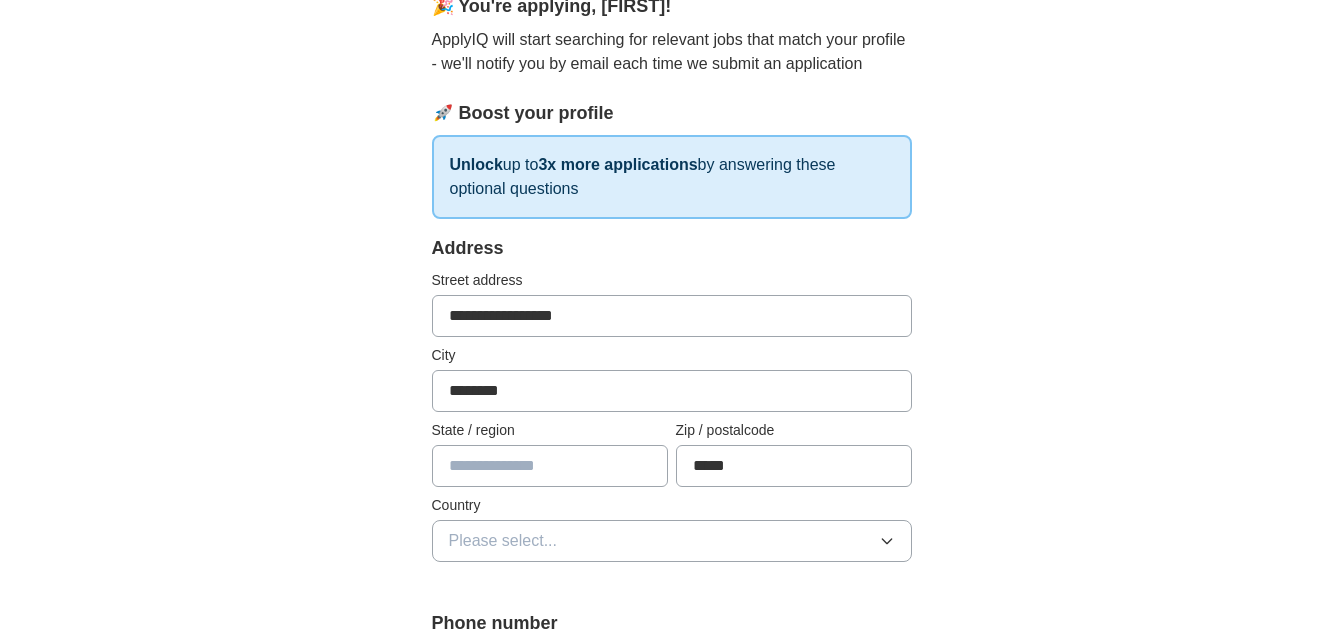 click at bounding box center (550, 466) 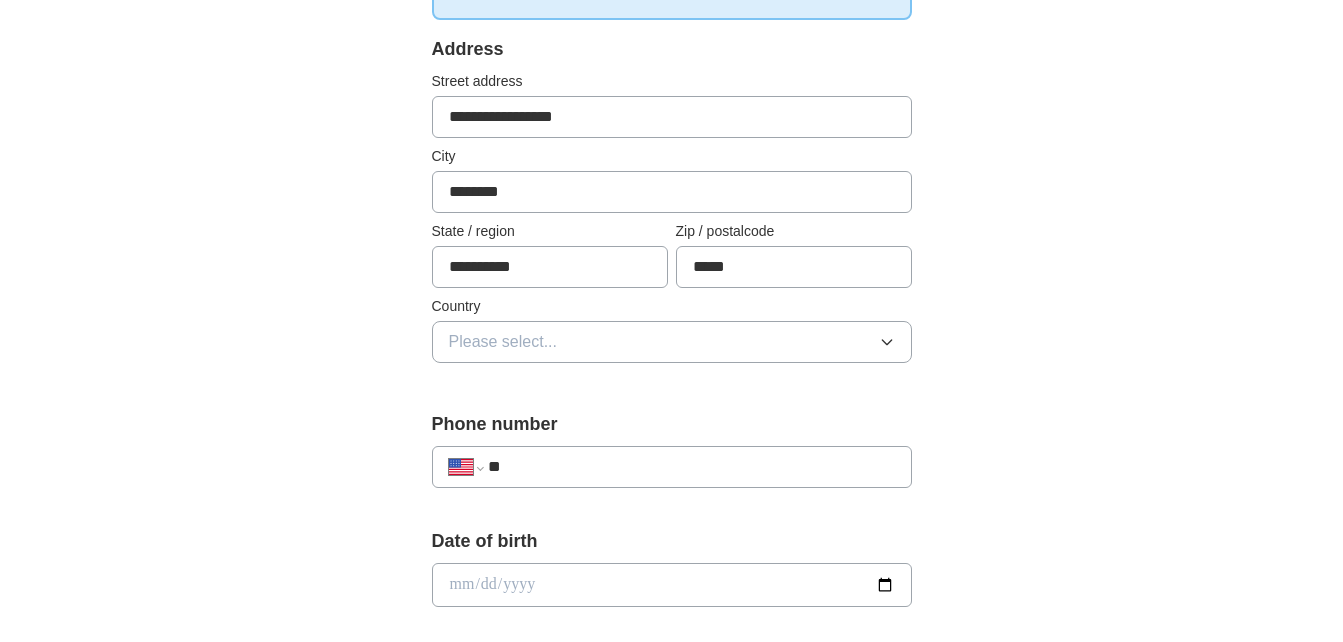scroll, scrollTop: 400, scrollLeft: 0, axis: vertical 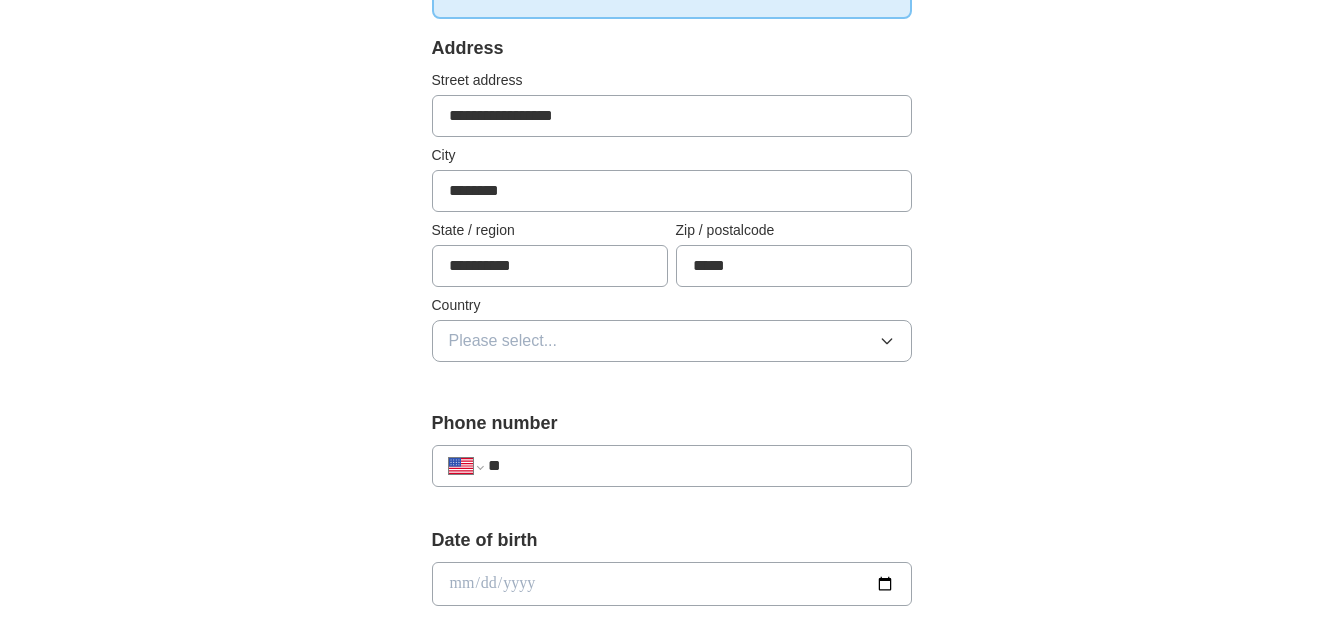 click on "Please select..." at bounding box center [672, 341] 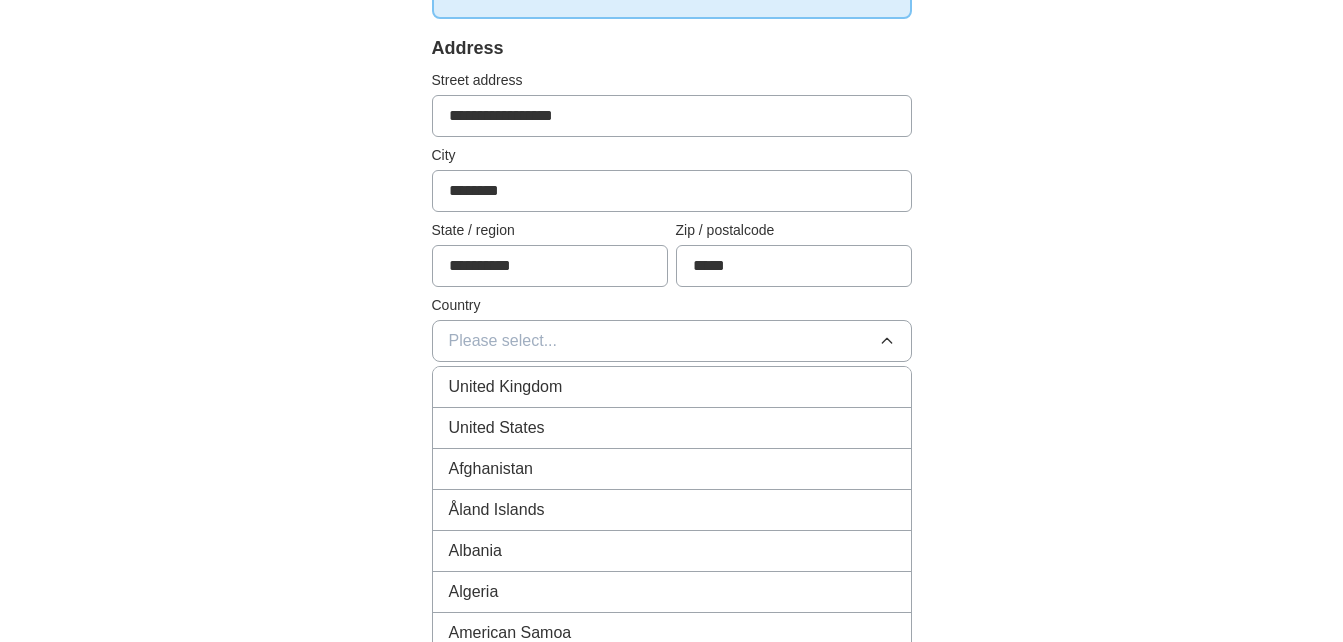 click on "United States" at bounding box center [672, 428] 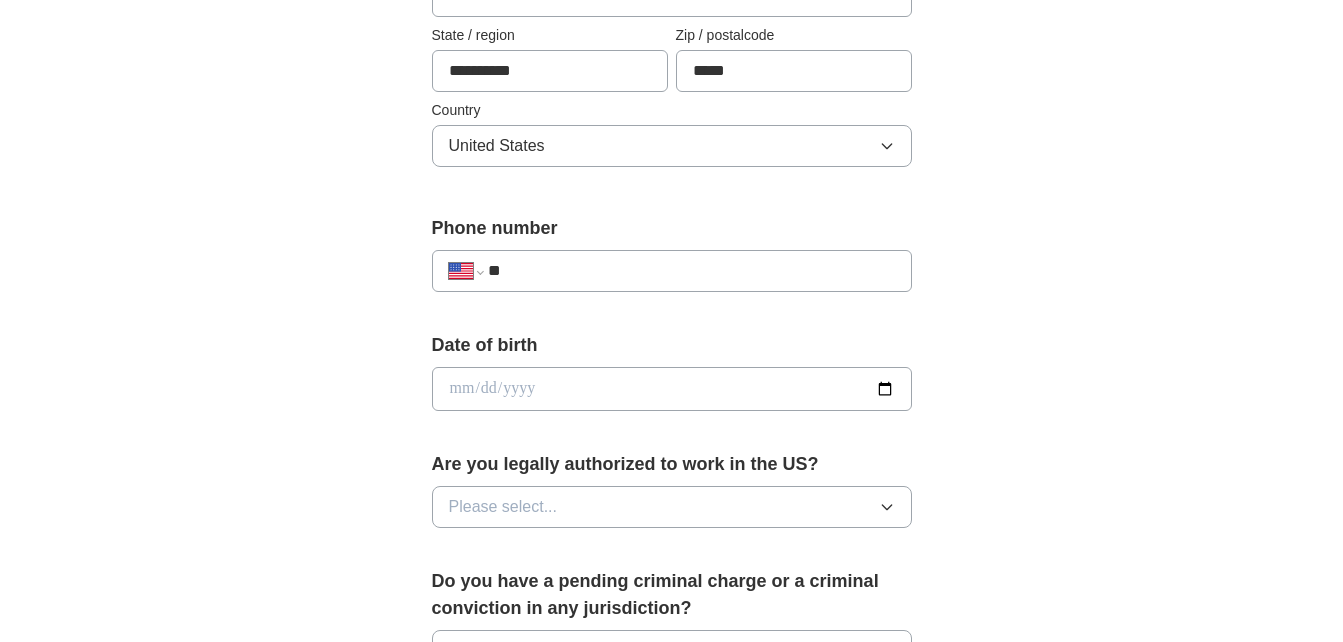 scroll, scrollTop: 600, scrollLeft: 0, axis: vertical 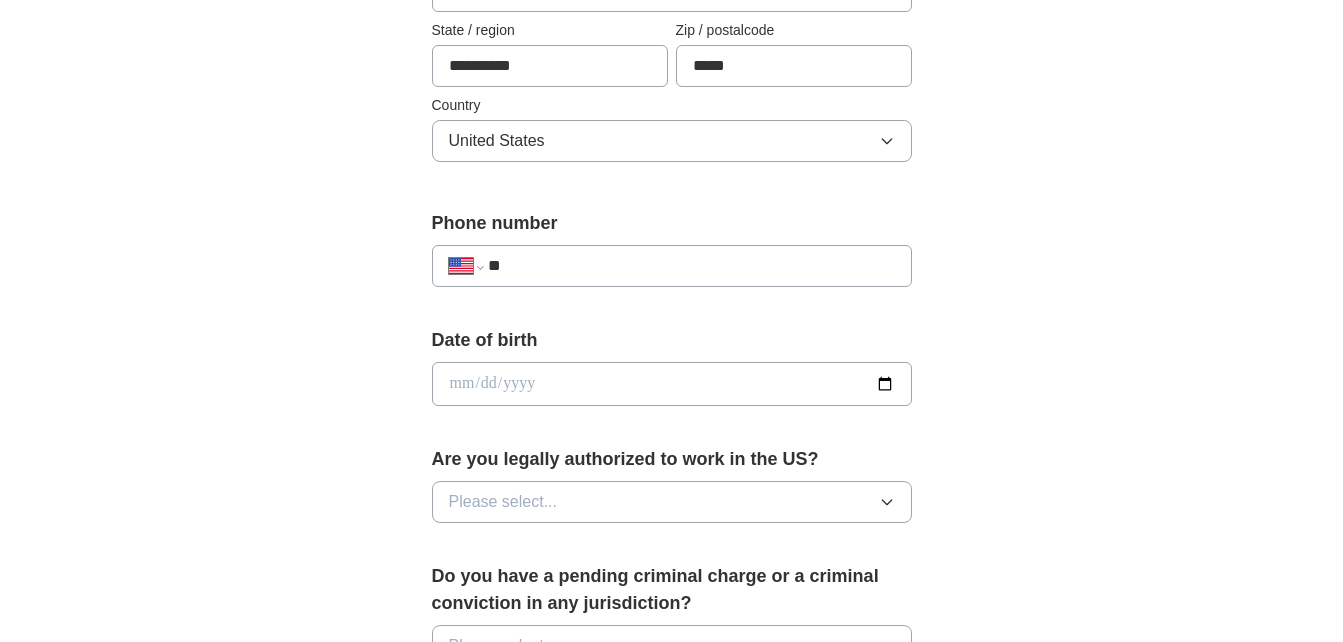 click on "**" at bounding box center (691, 266) 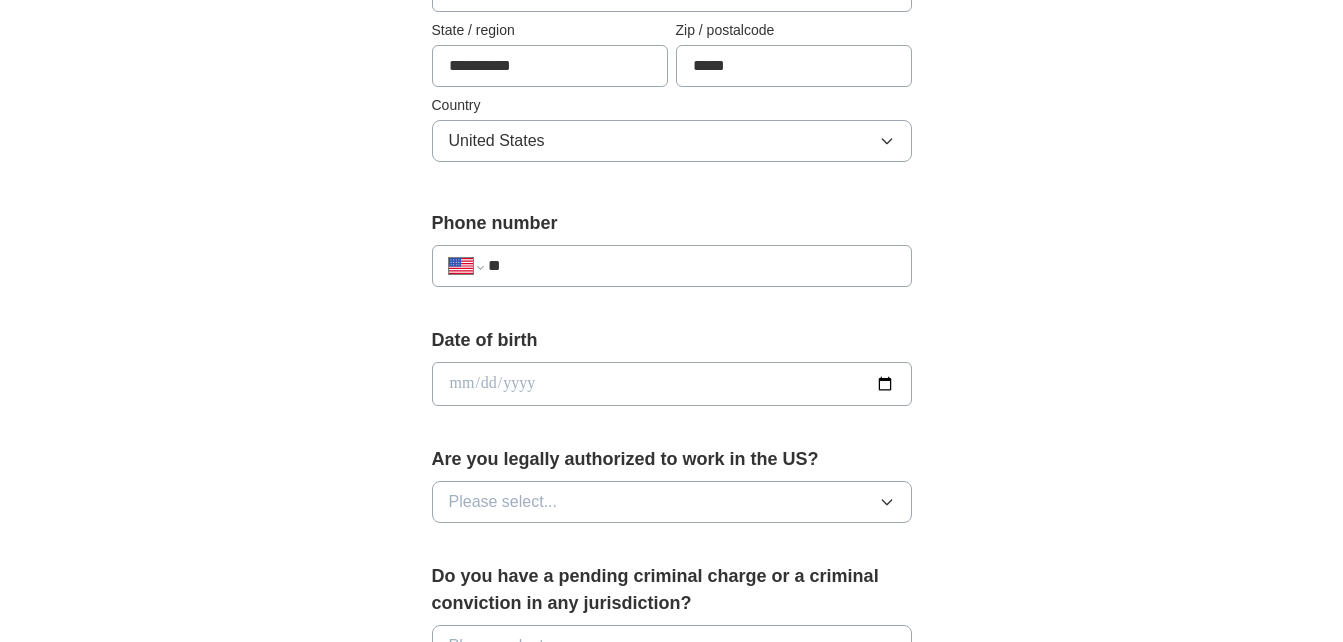 type on "**********" 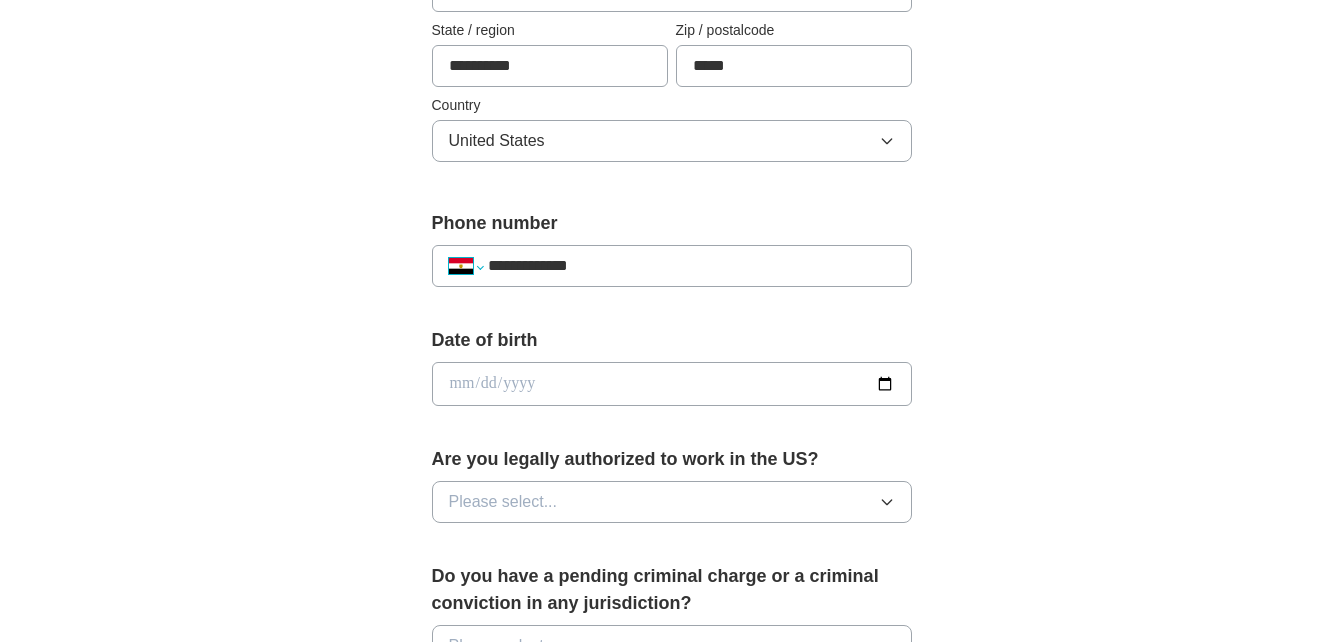 click on "**********" at bounding box center [466, 266] 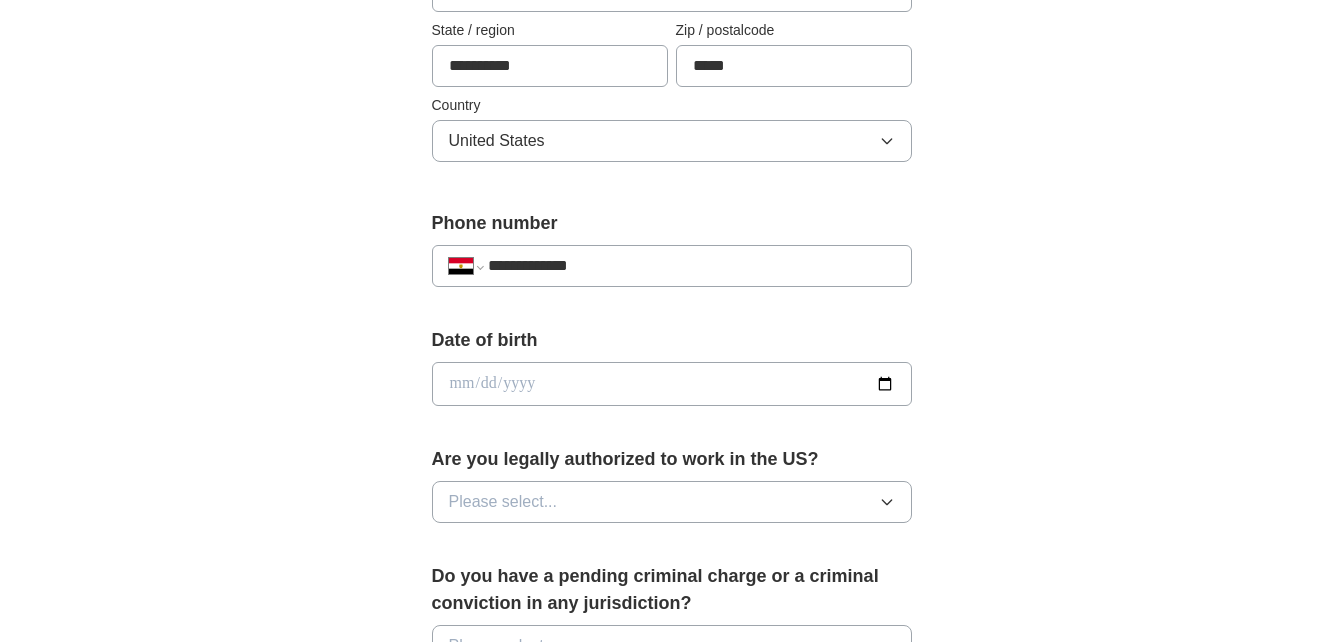 click on "**********" at bounding box center [466, 266] 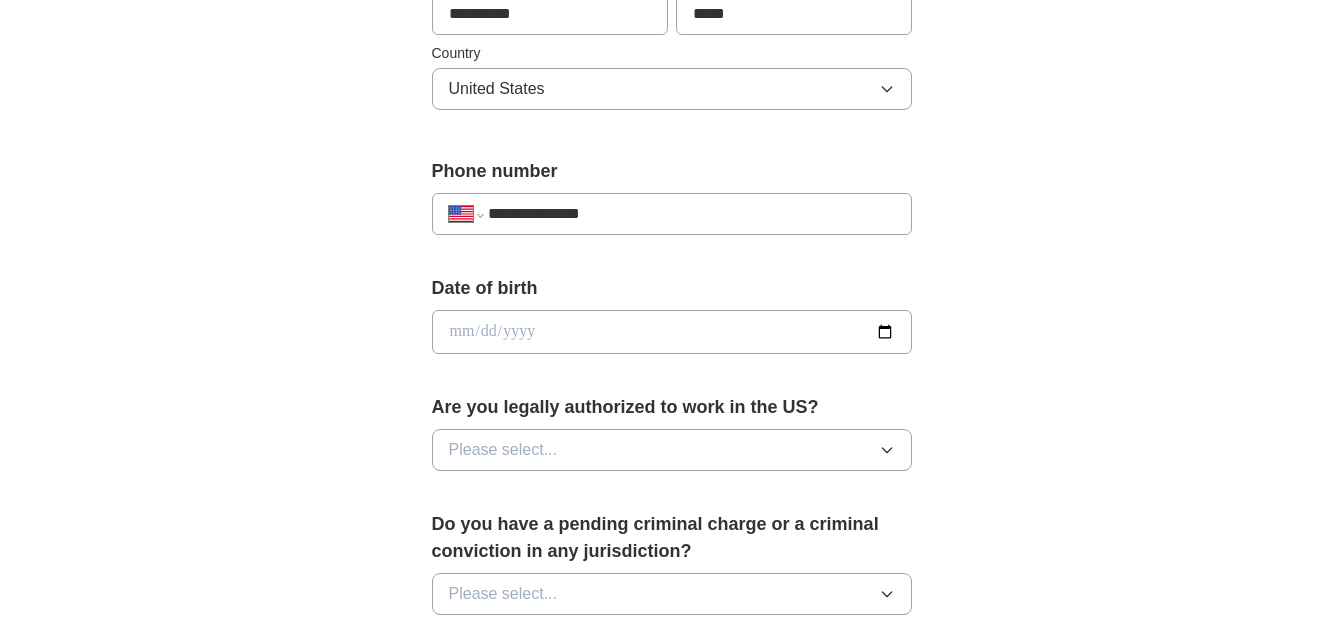 scroll, scrollTop: 800, scrollLeft: 0, axis: vertical 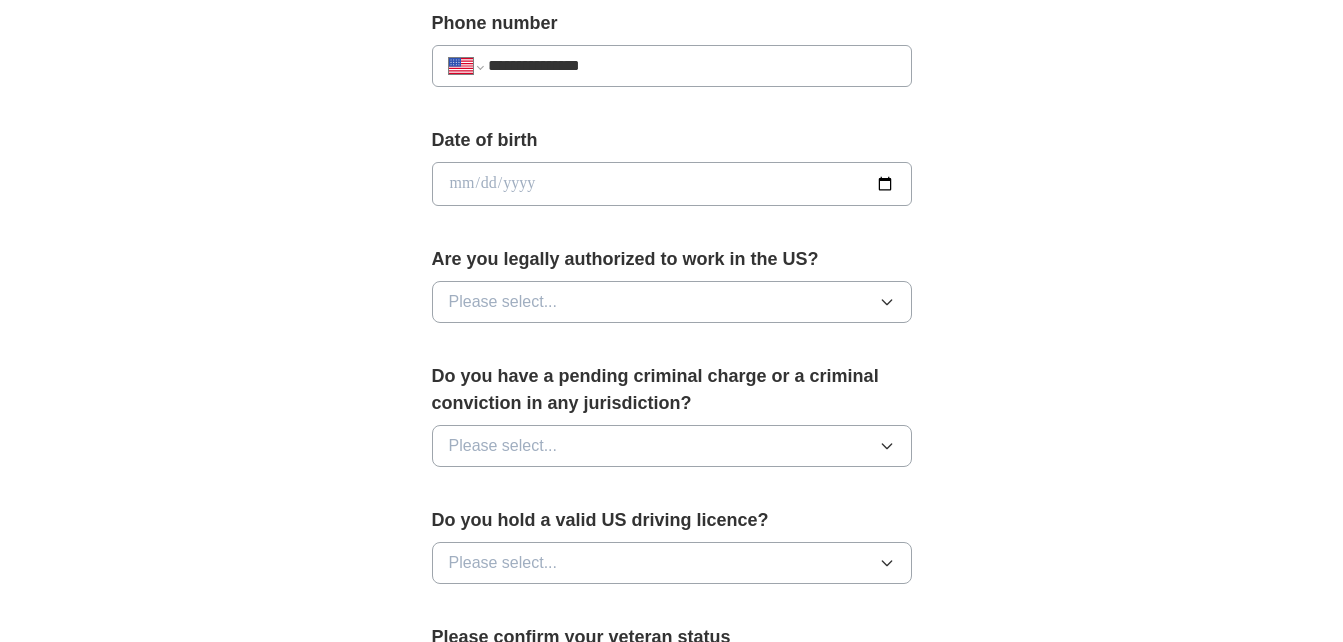type on "**********" 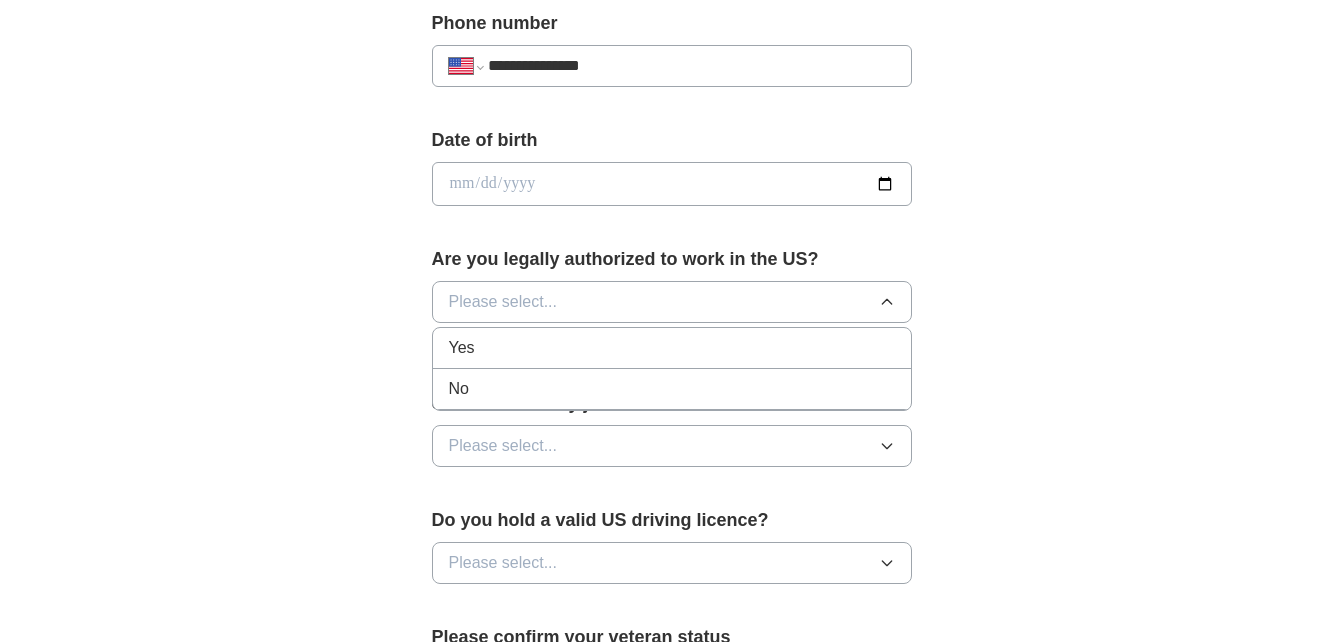 click on "Yes" at bounding box center (672, 348) 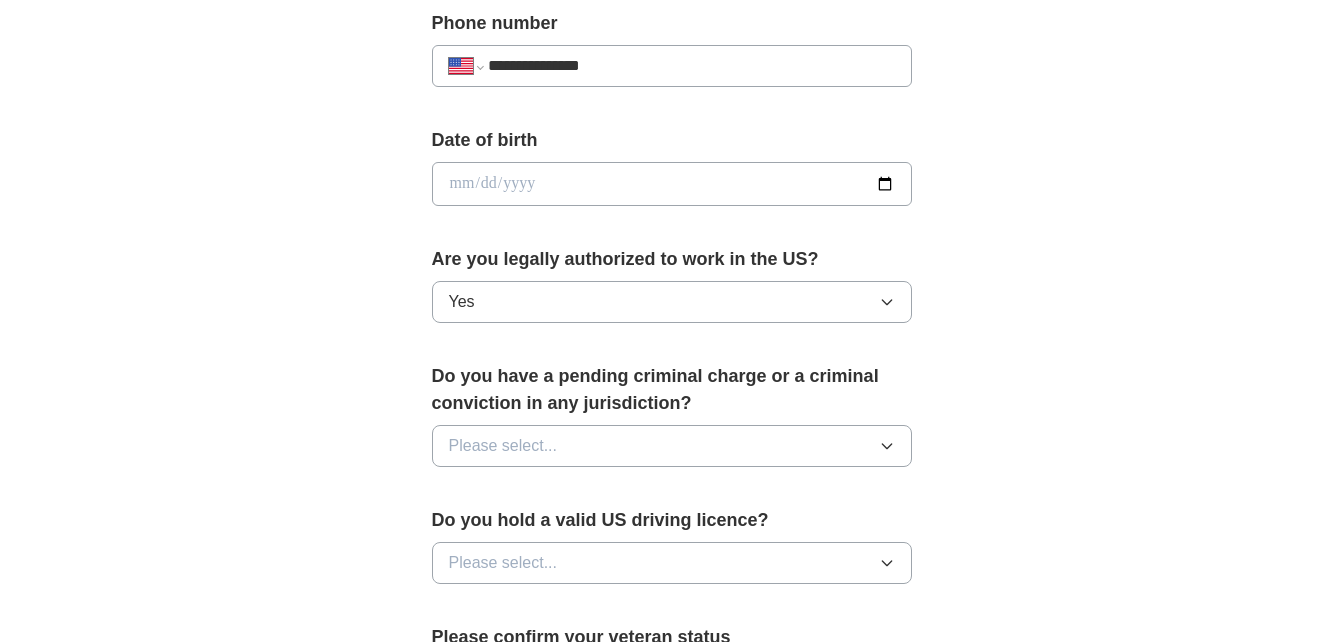 click on "Please select..." at bounding box center (672, 446) 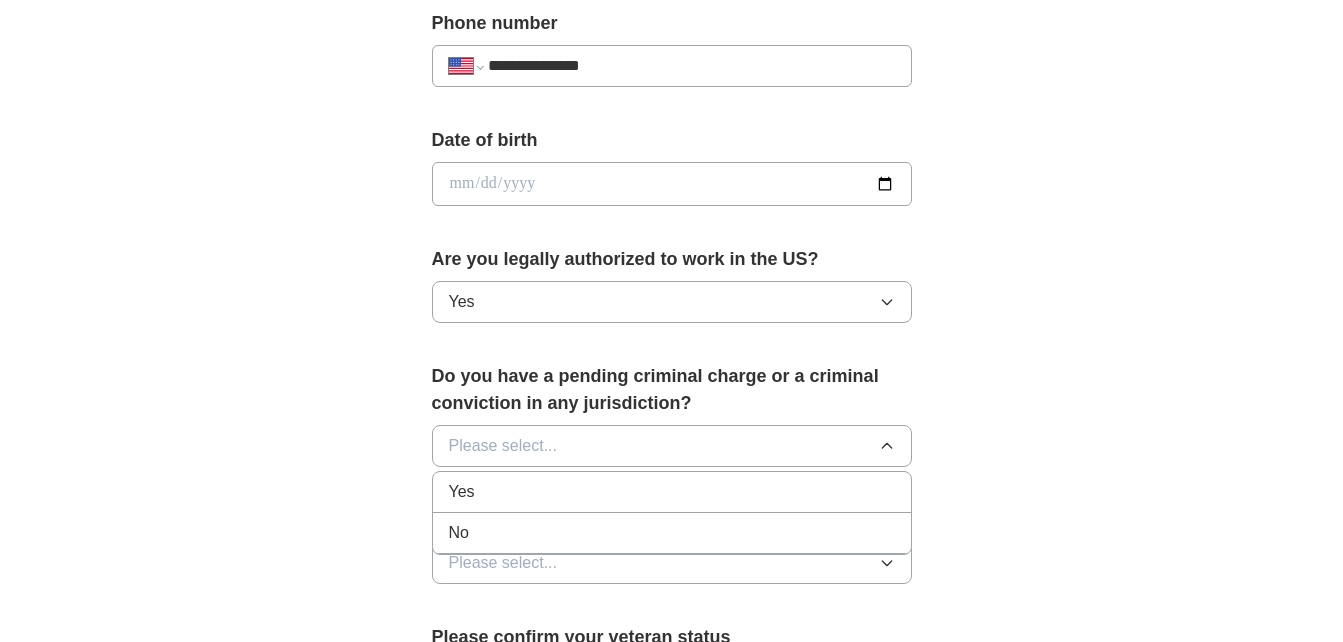 click on "No" at bounding box center (672, 533) 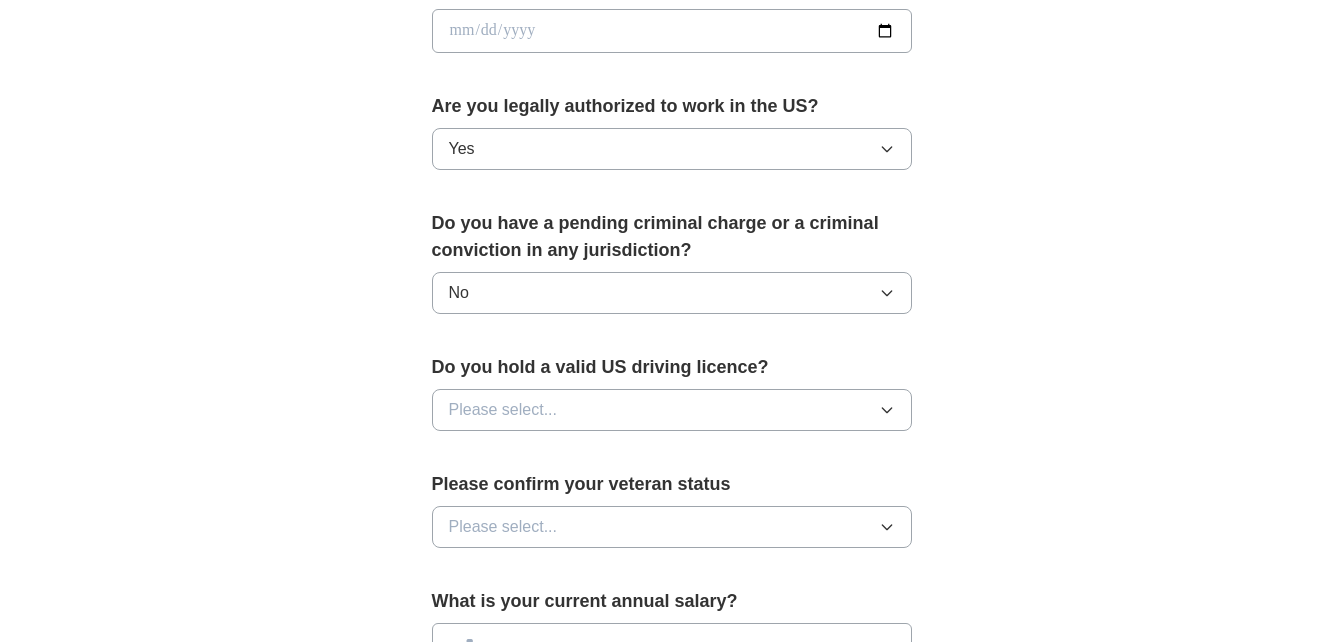 scroll, scrollTop: 1000, scrollLeft: 0, axis: vertical 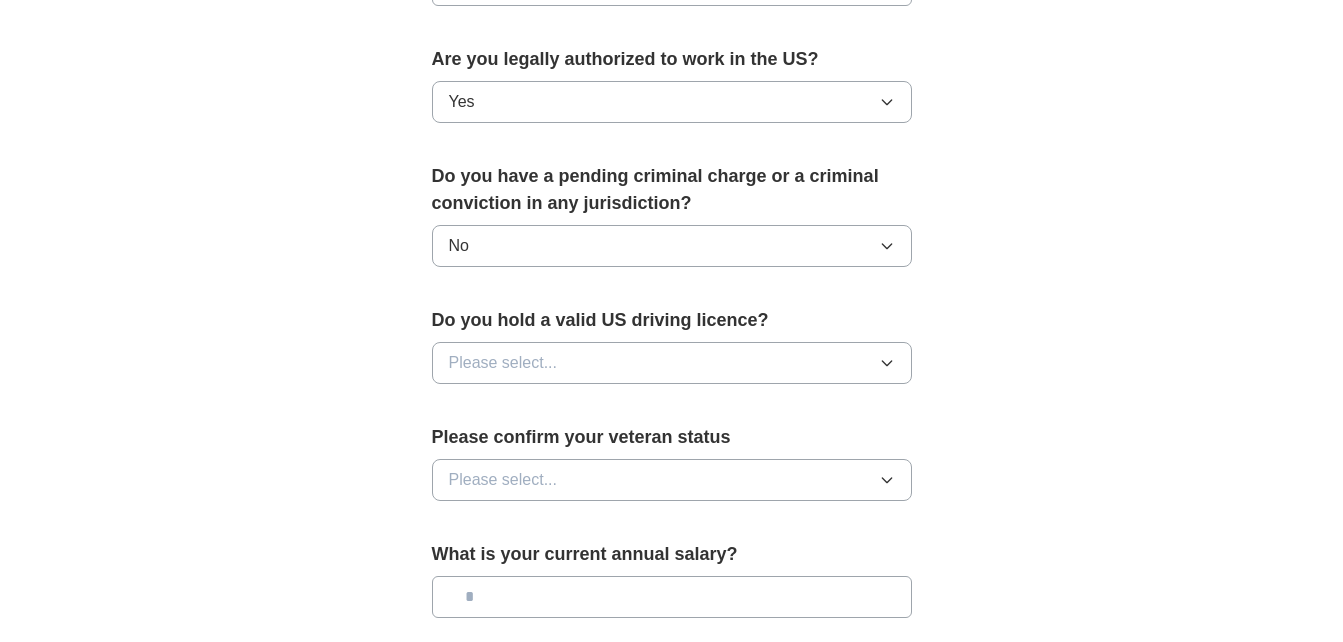 click on "Please select..." at bounding box center [503, 363] 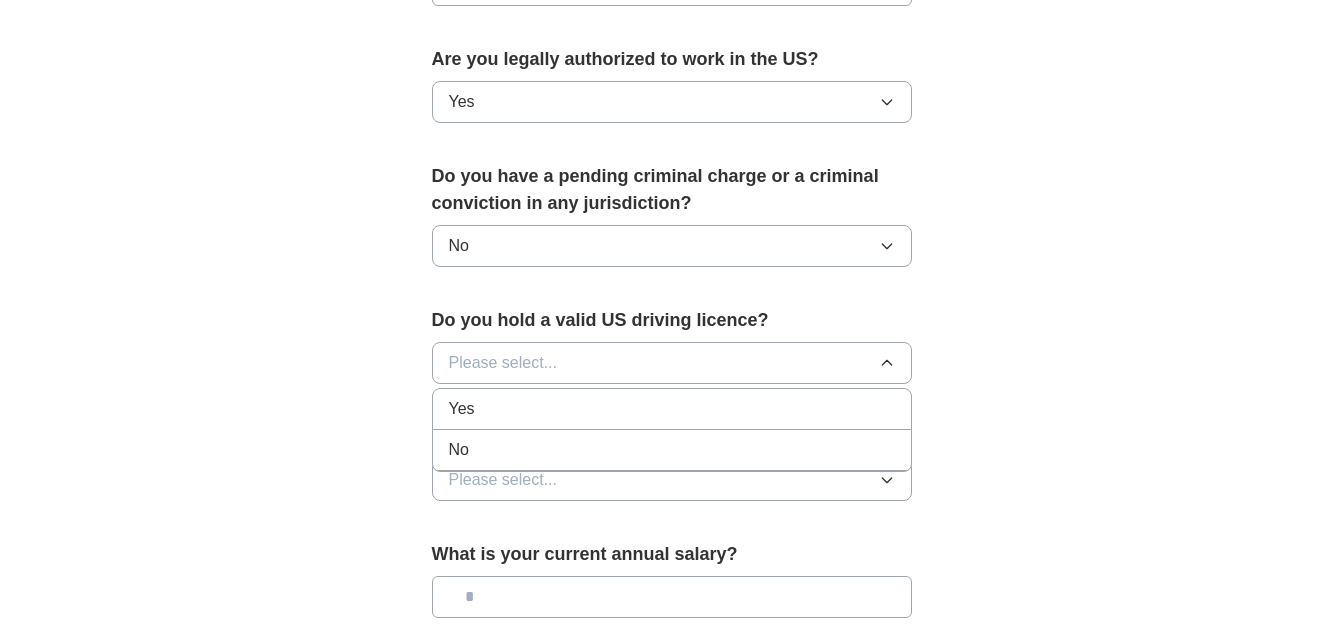 click on "Yes" at bounding box center [672, 409] 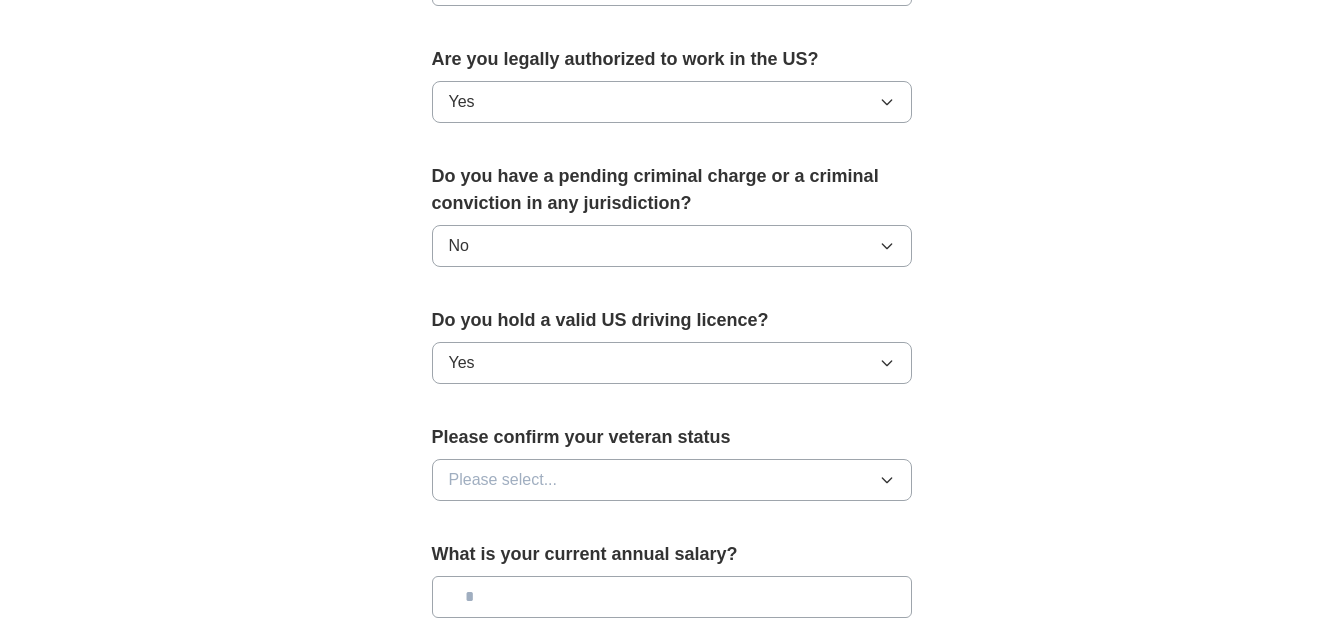 click on "Please select..." at bounding box center [503, 480] 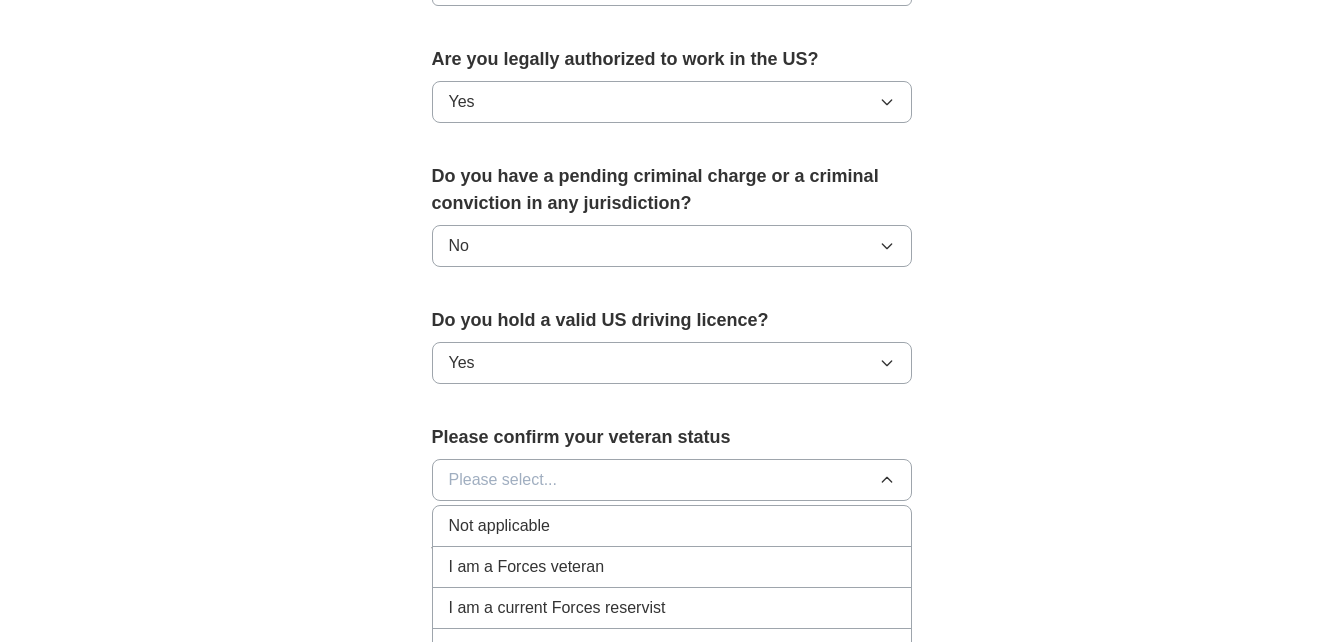 click on "Not applicable" at bounding box center [672, 526] 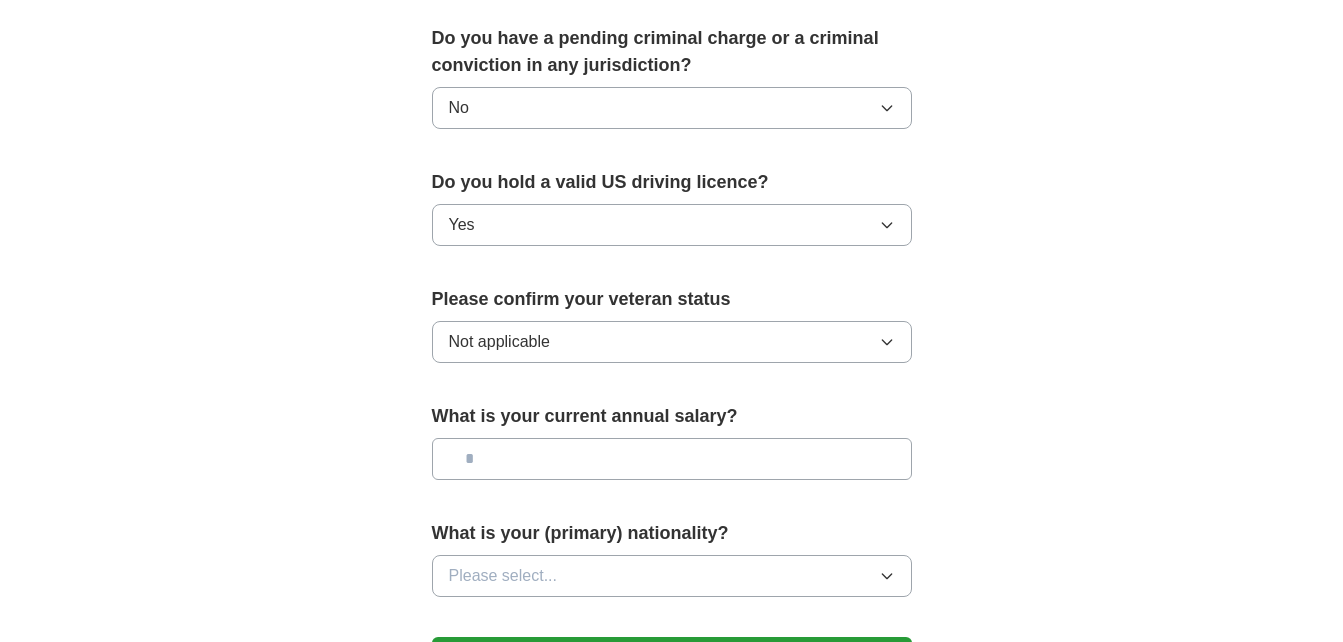 scroll, scrollTop: 1200, scrollLeft: 0, axis: vertical 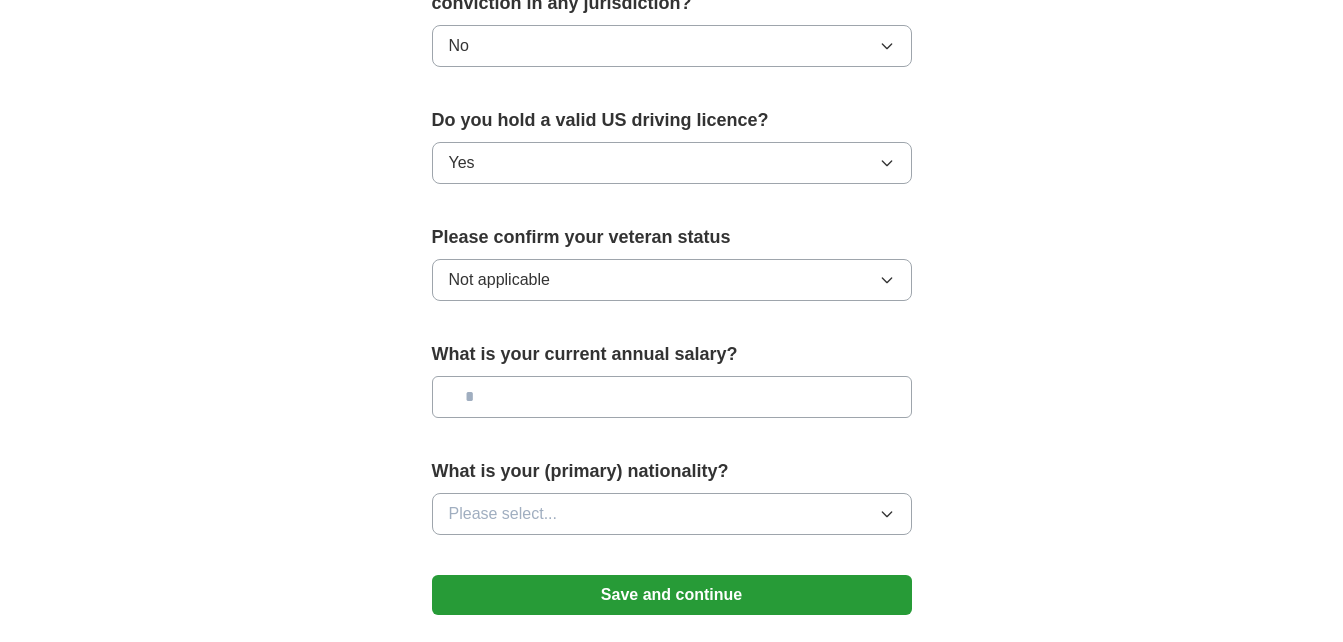click at bounding box center [672, 397] 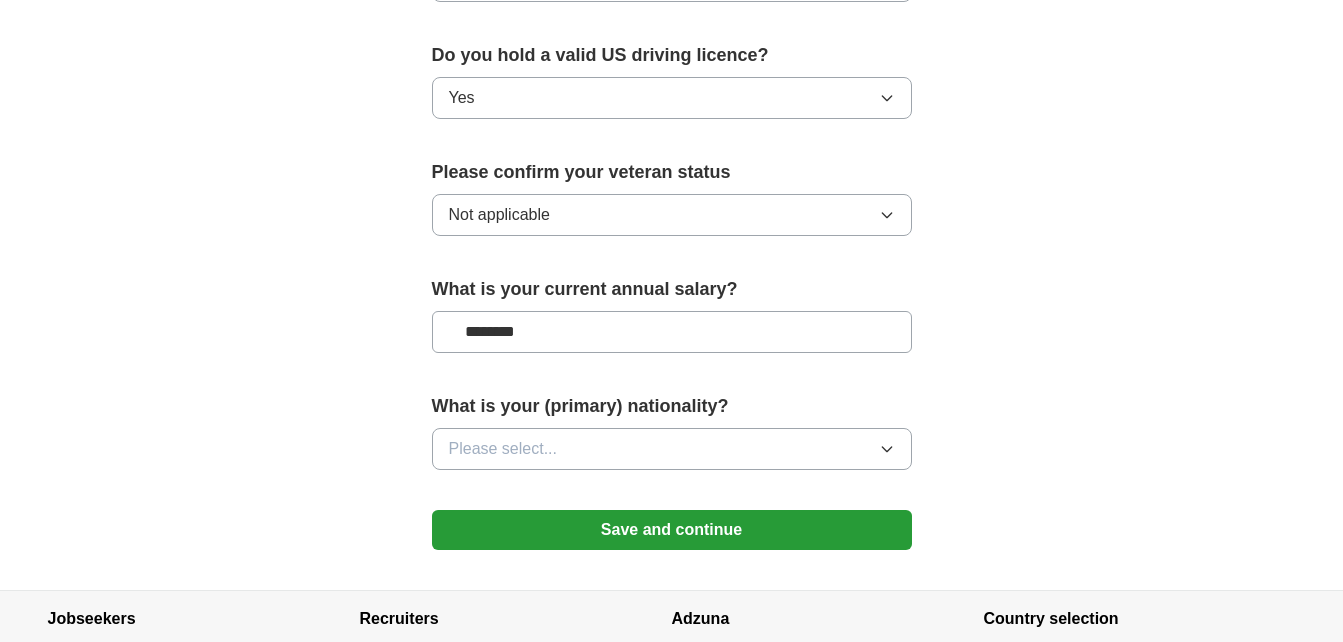 scroll, scrollTop: 1300, scrollLeft: 0, axis: vertical 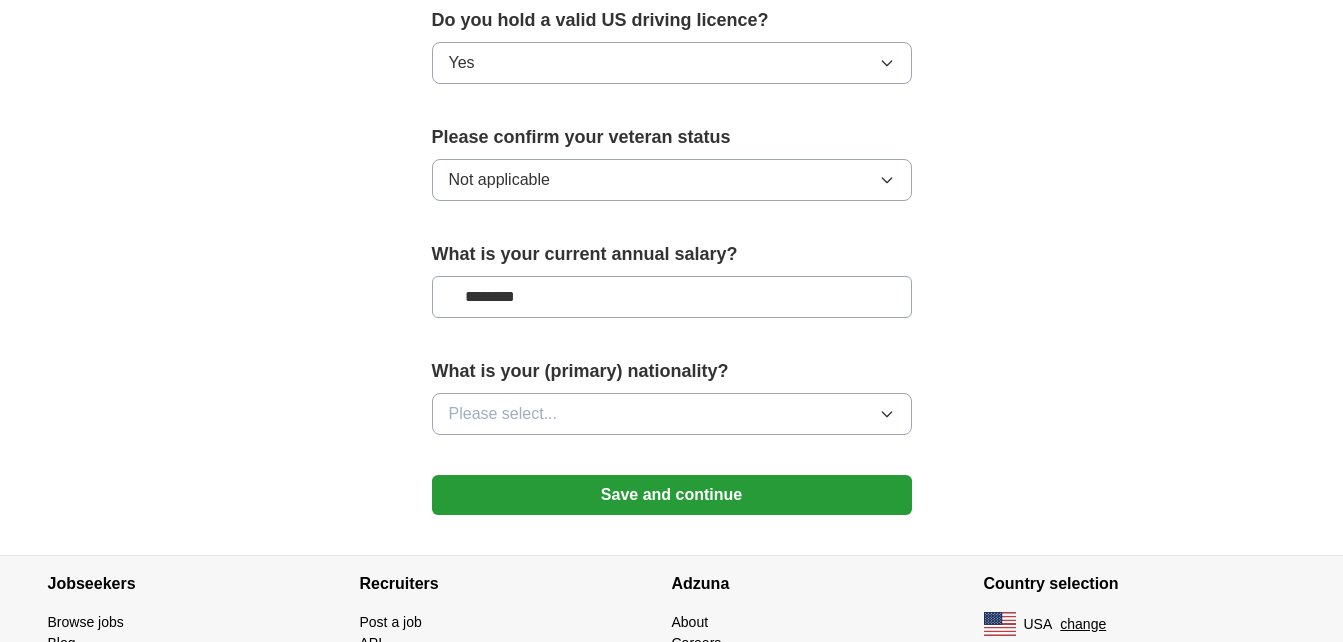 type on "********" 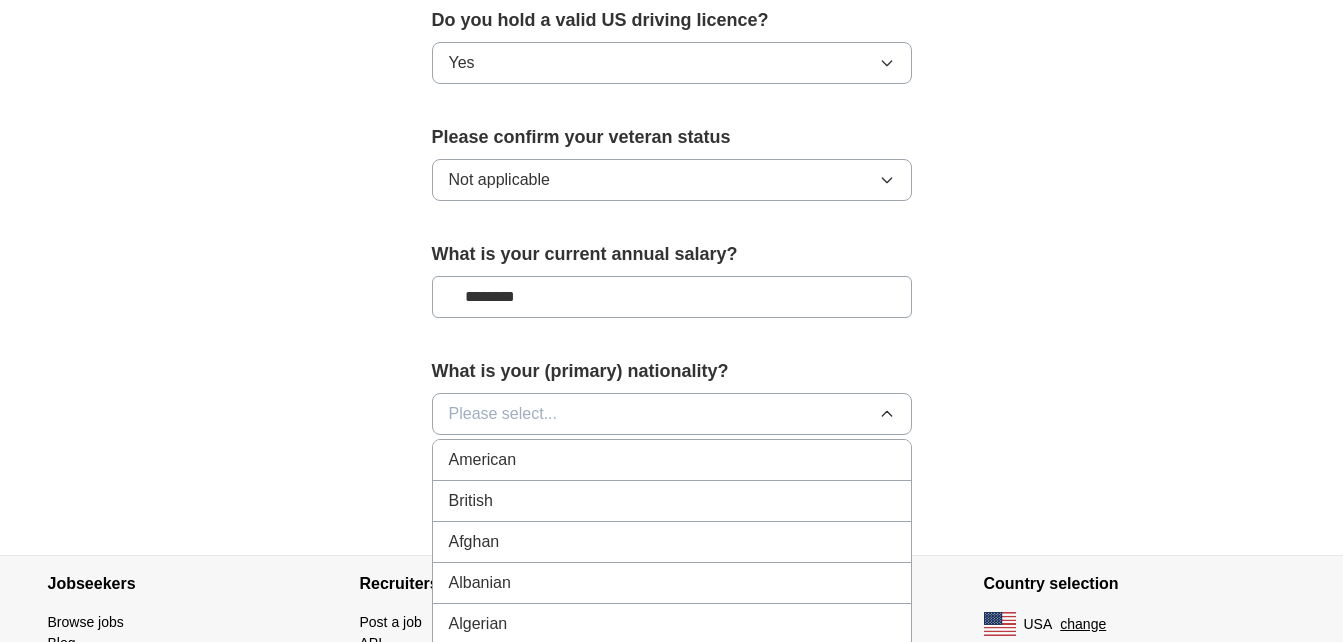click on "American" at bounding box center (672, 460) 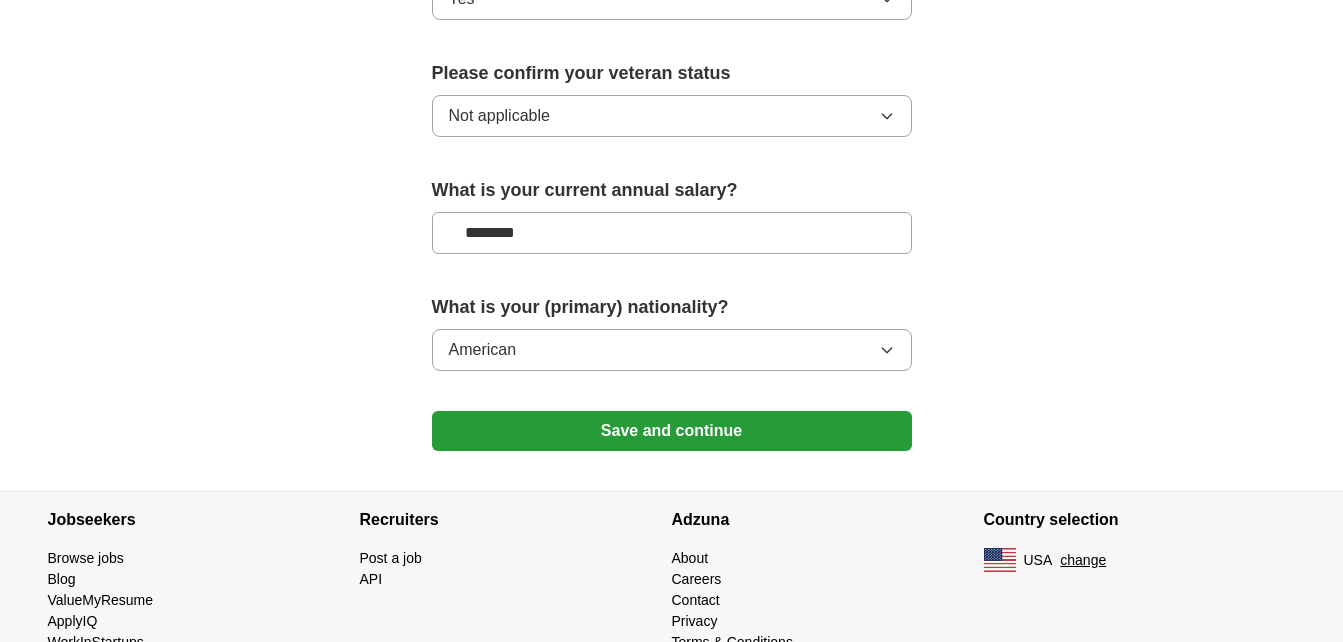 scroll, scrollTop: 1400, scrollLeft: 0, axis: vertical 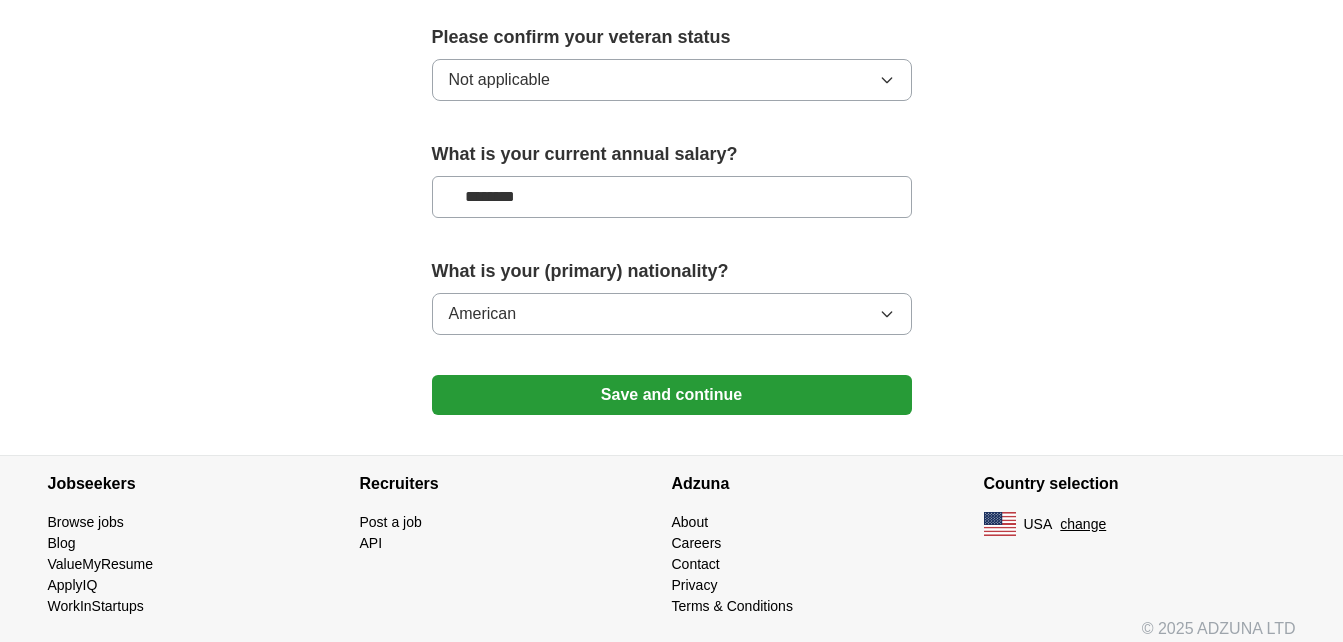 click on "Save and continue" at bounding box center (672, 395) 